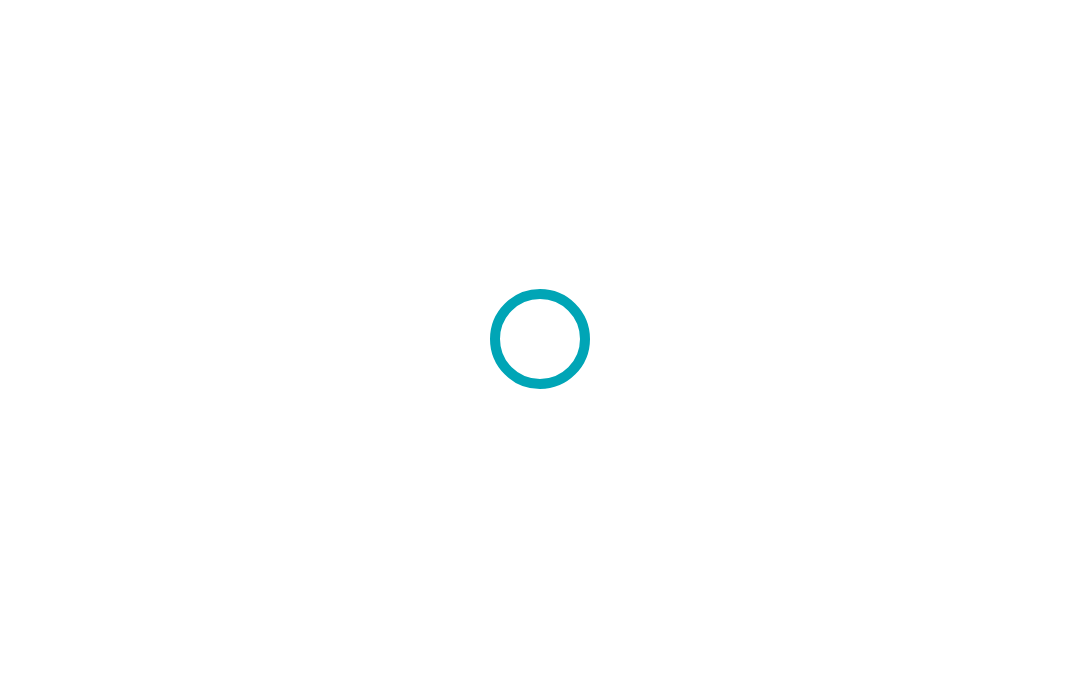 scroll, scrollTop: 0, scrollLeft: 0, axis: both 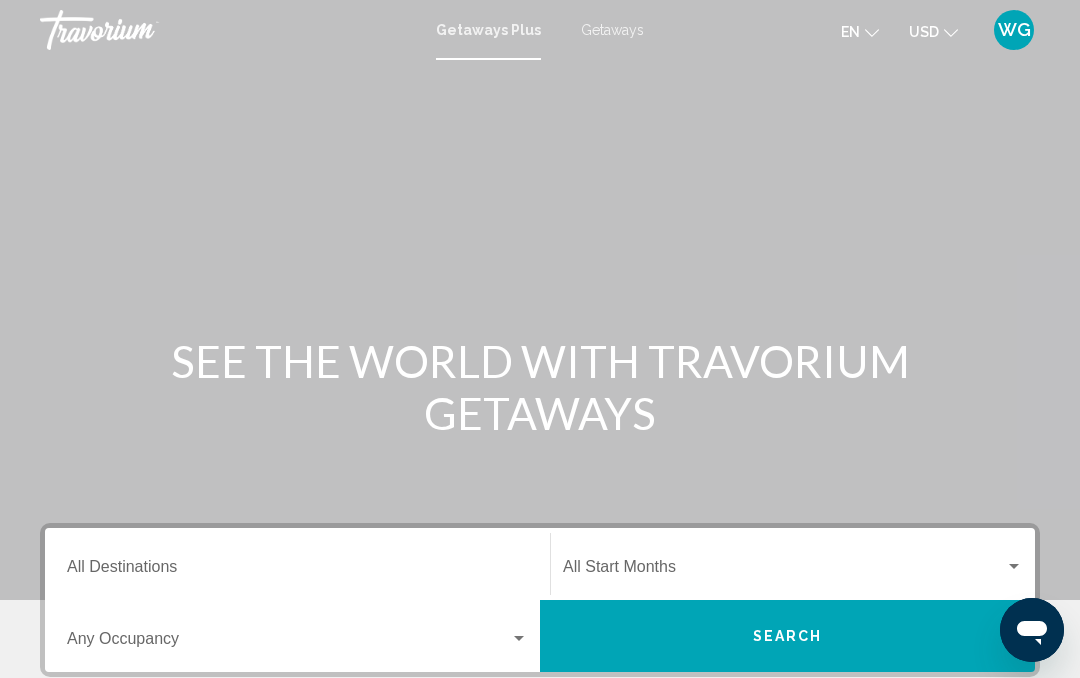 click on "Destination All Destinations" at bounding box center (297, 571) 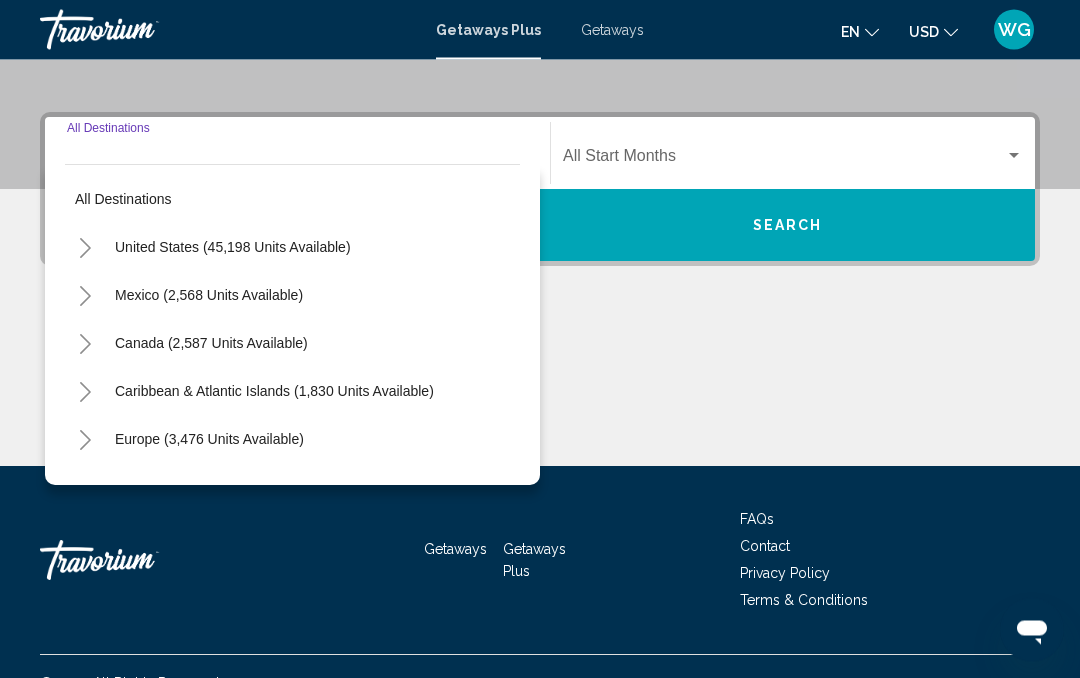 scroll, scrollTop: 444, scrollLeft: 0, axis: vertical 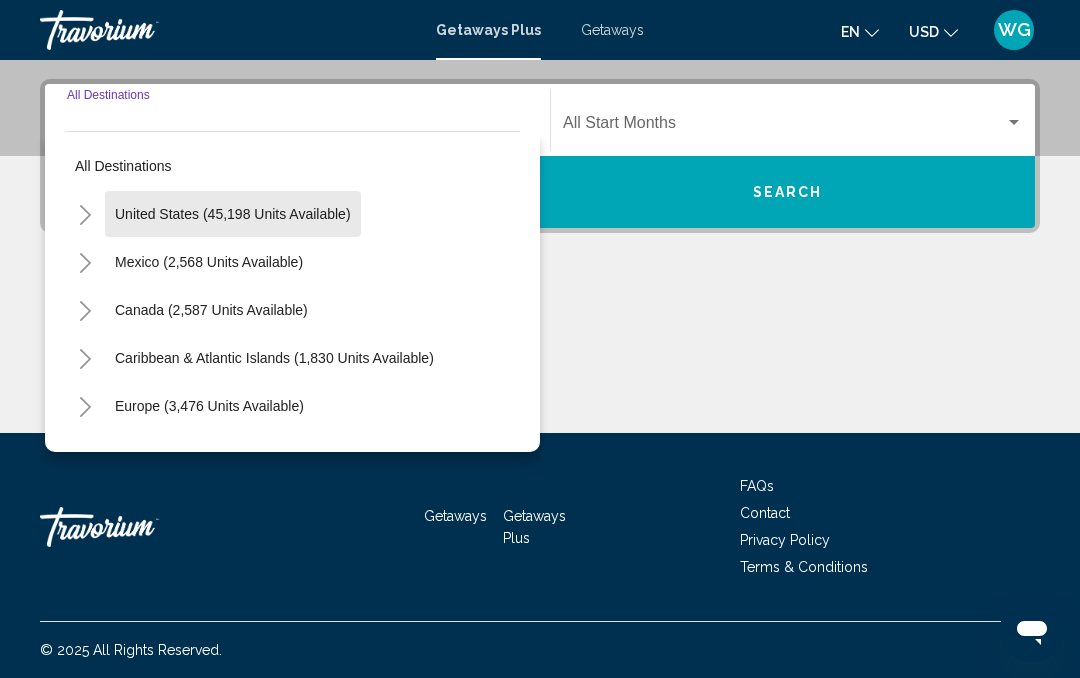 click on "United States (45,198 units available)" at bounding box center (209, 262) 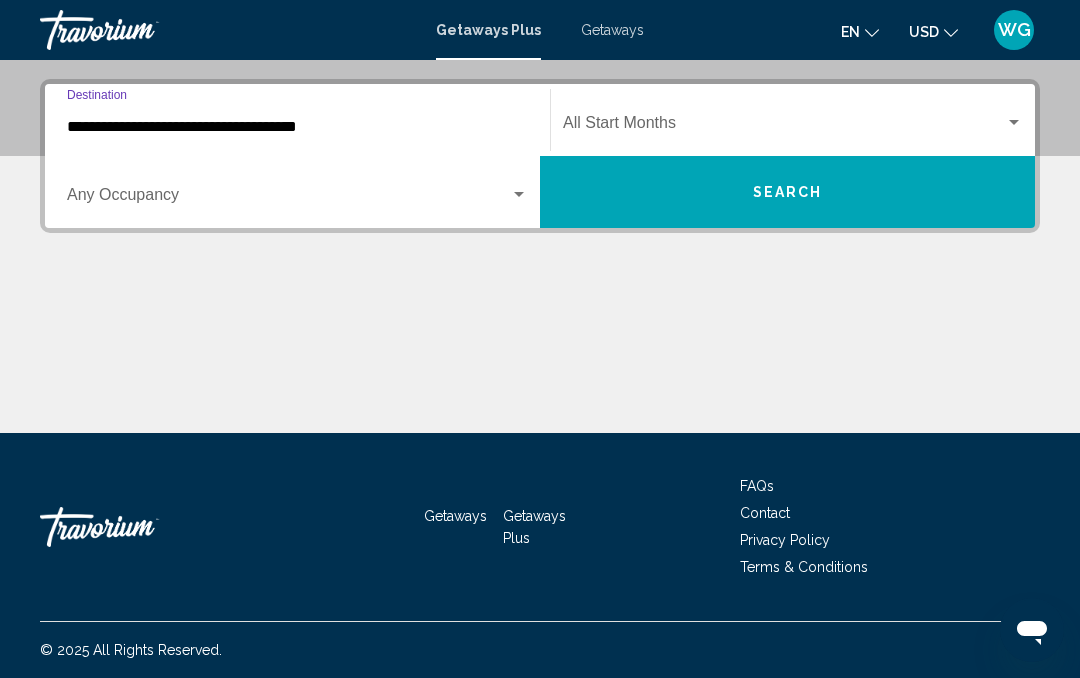 click on "Search" at bounding box center [788, 193] 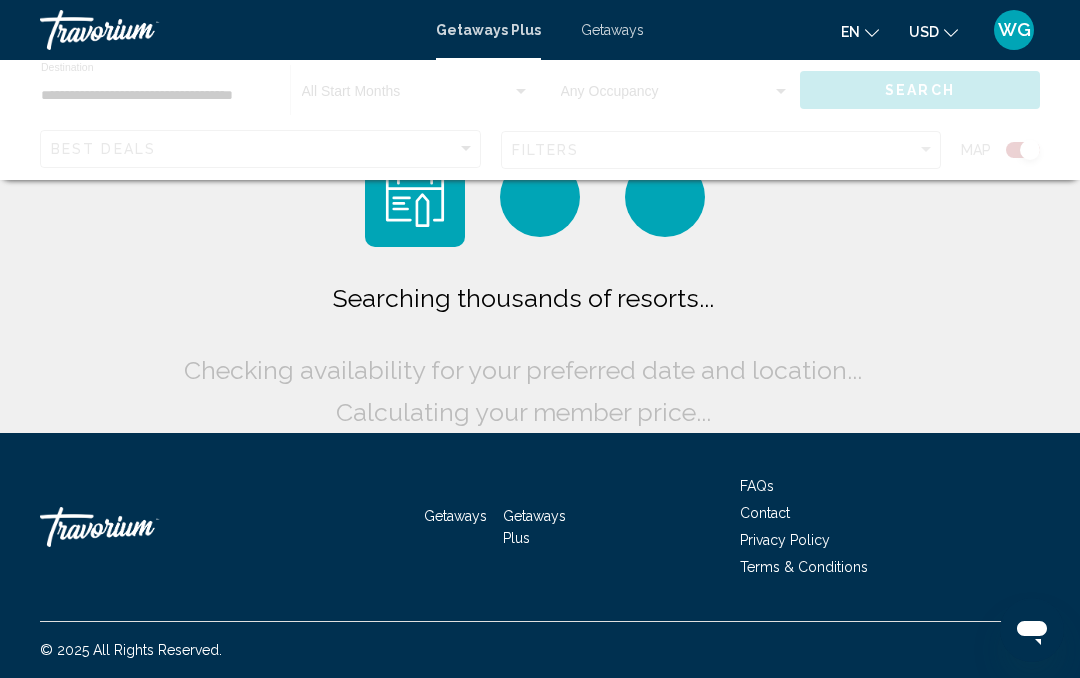 scroll, scrollTop: 0, scrollLeft: 0, axis: both 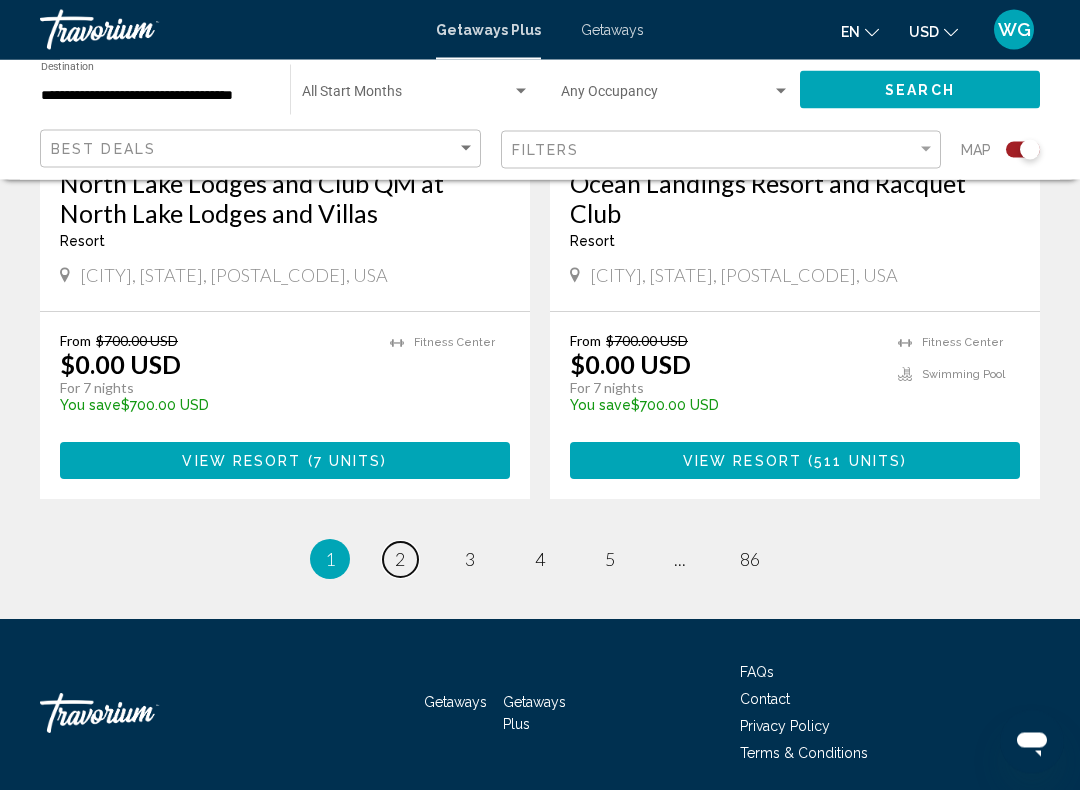 click on "page  2" at bounding box center (400, 560) 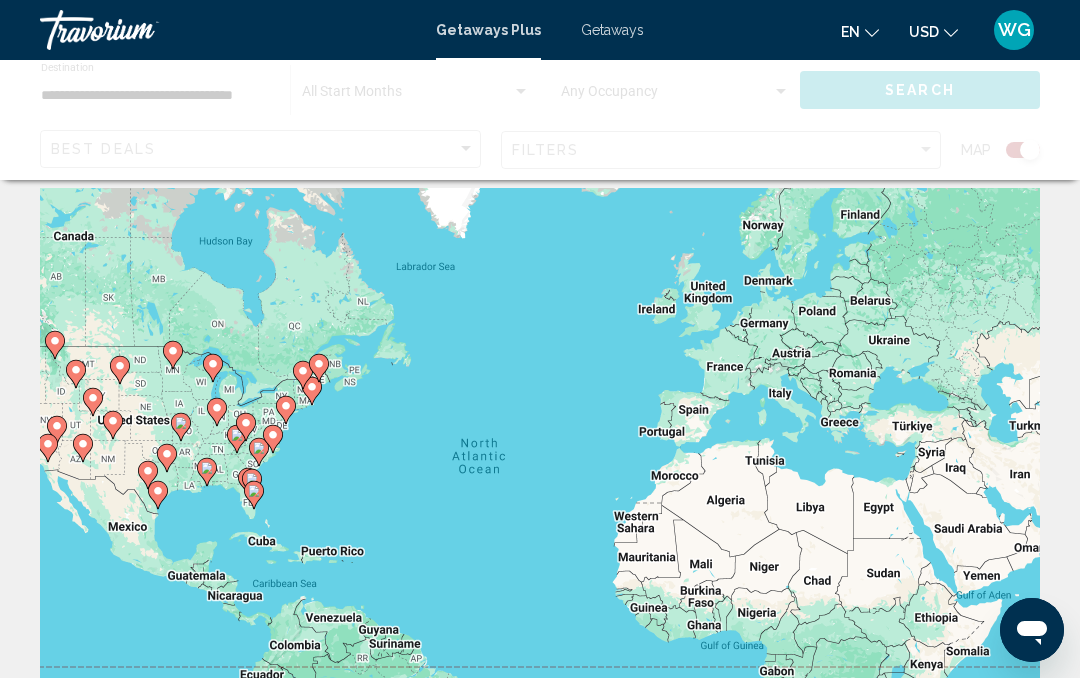 scroll, scrollTop: 0, scrollLeft: 0, axis: both 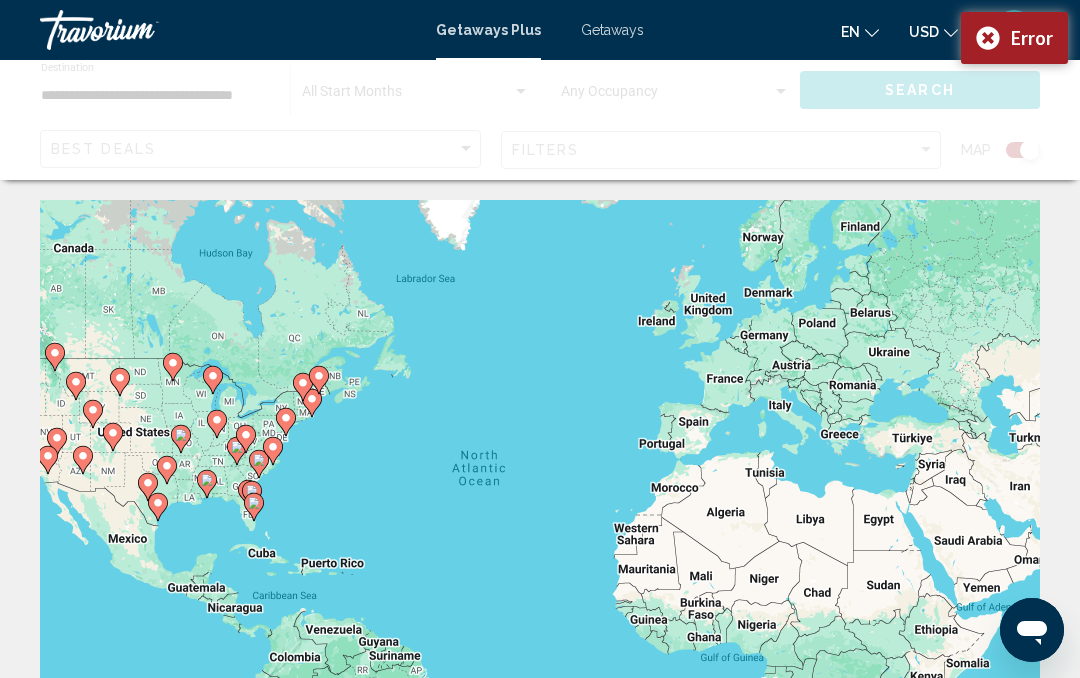 click on "Error" at bounding box center (1014, 38) 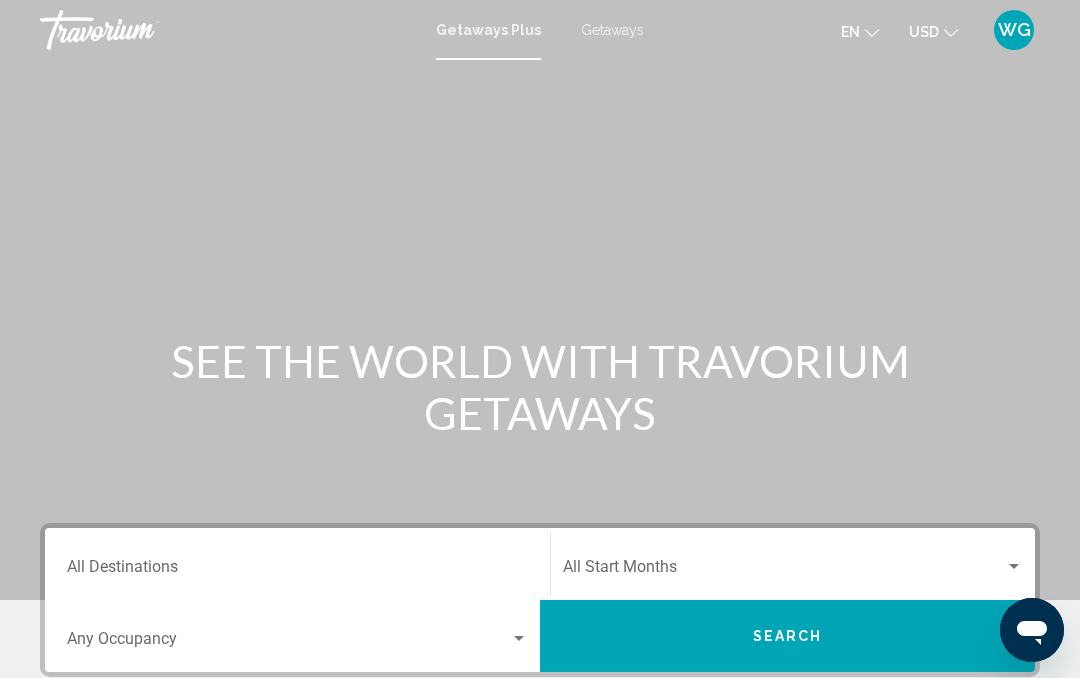 click on "Destination All Destinations" at bounding box center [297, 571] 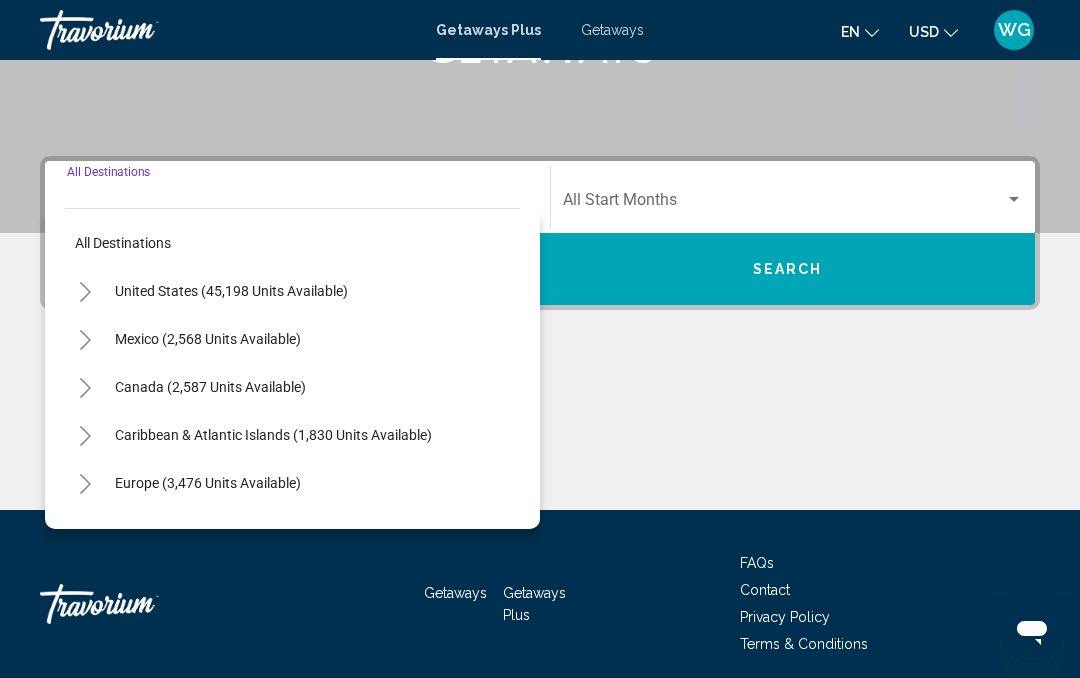 scroll, scrollTop: 444, scrollLeft: 0, axis: vertical 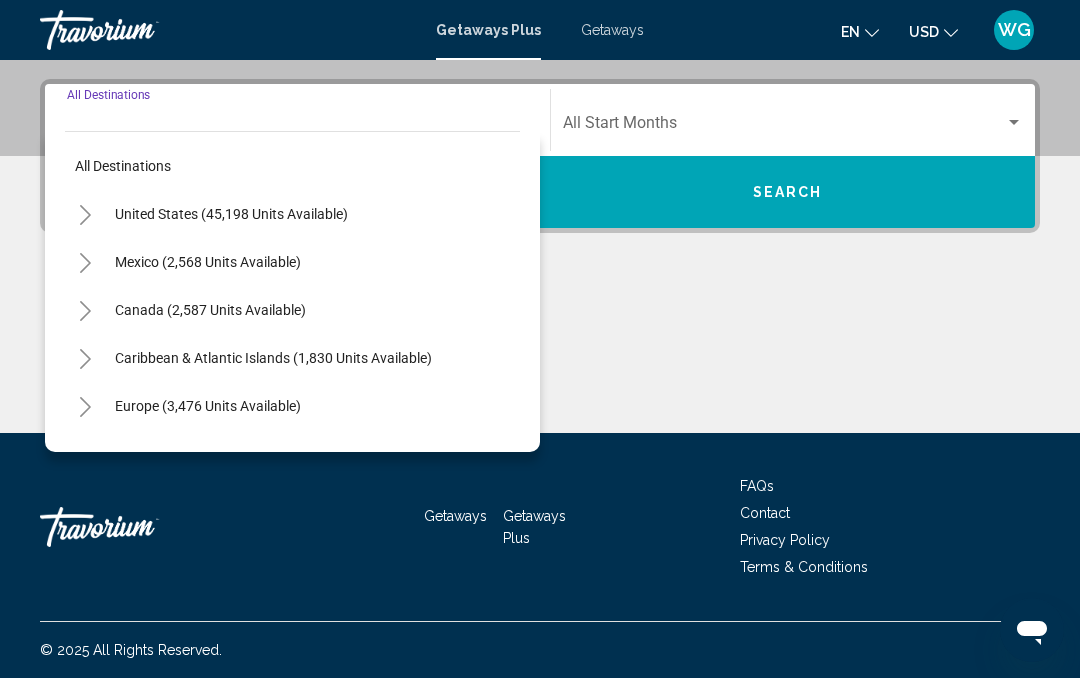 click on "United States (45,198 units available)" at bounding box center (208, 262) 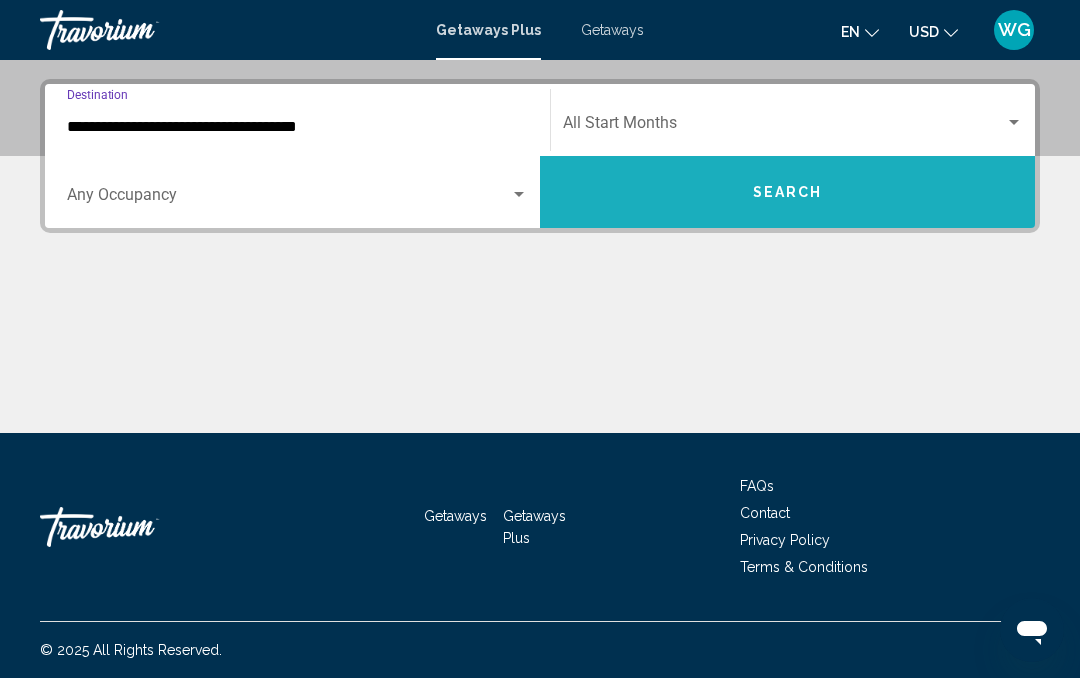 click on "Search" at bounding box center (788, 193) 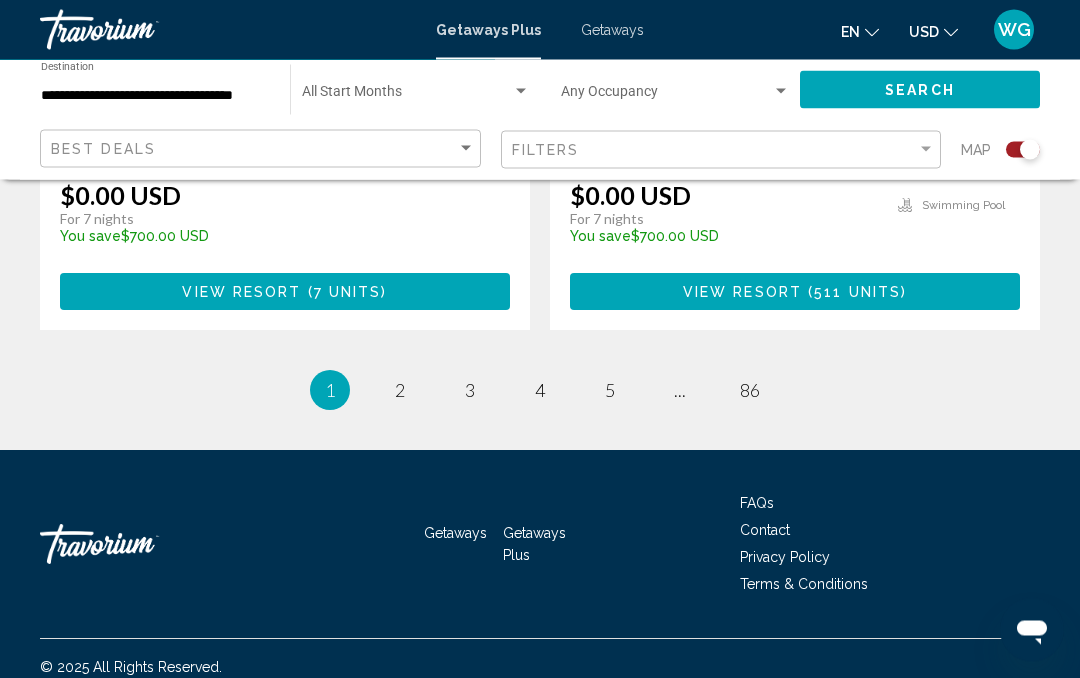 scroll, scrollTop: 4656, scrollLeft: 0, axis: vertical 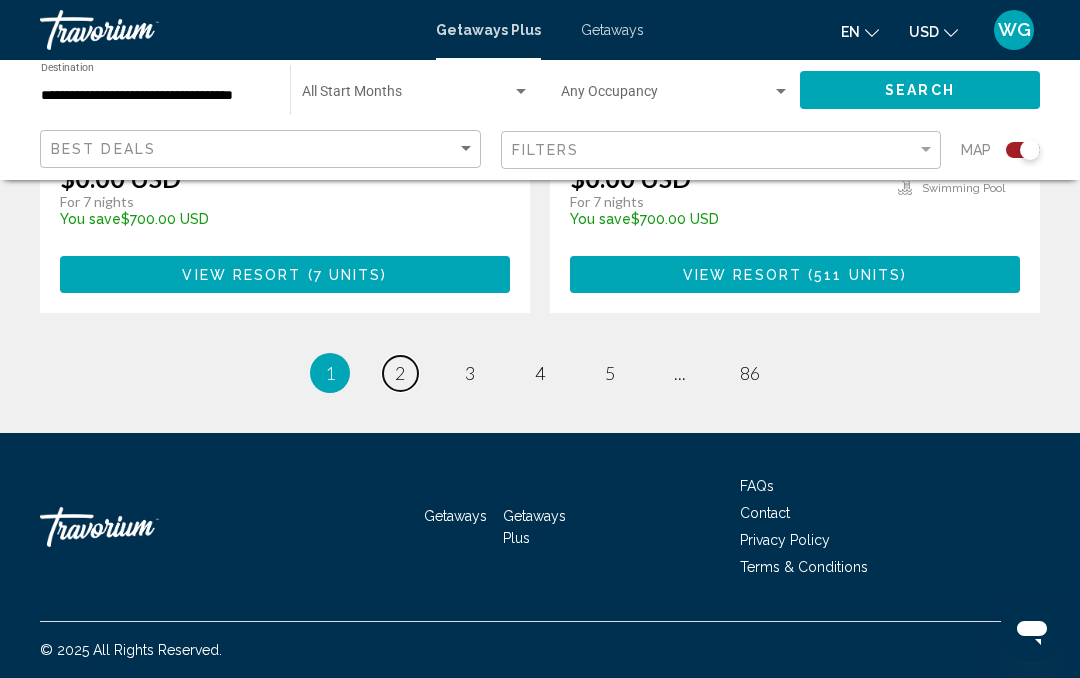 click on "page  2" at bounding box center (400, 373) 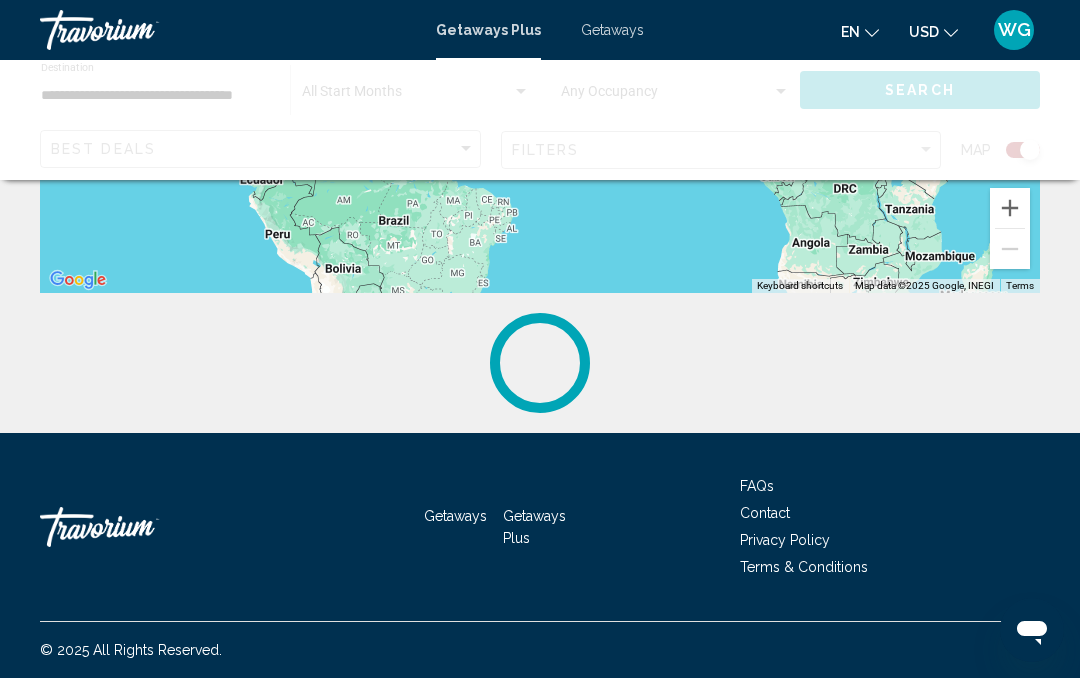 scroll, scrollTop: 0, scrollLeft: 0, axis: both 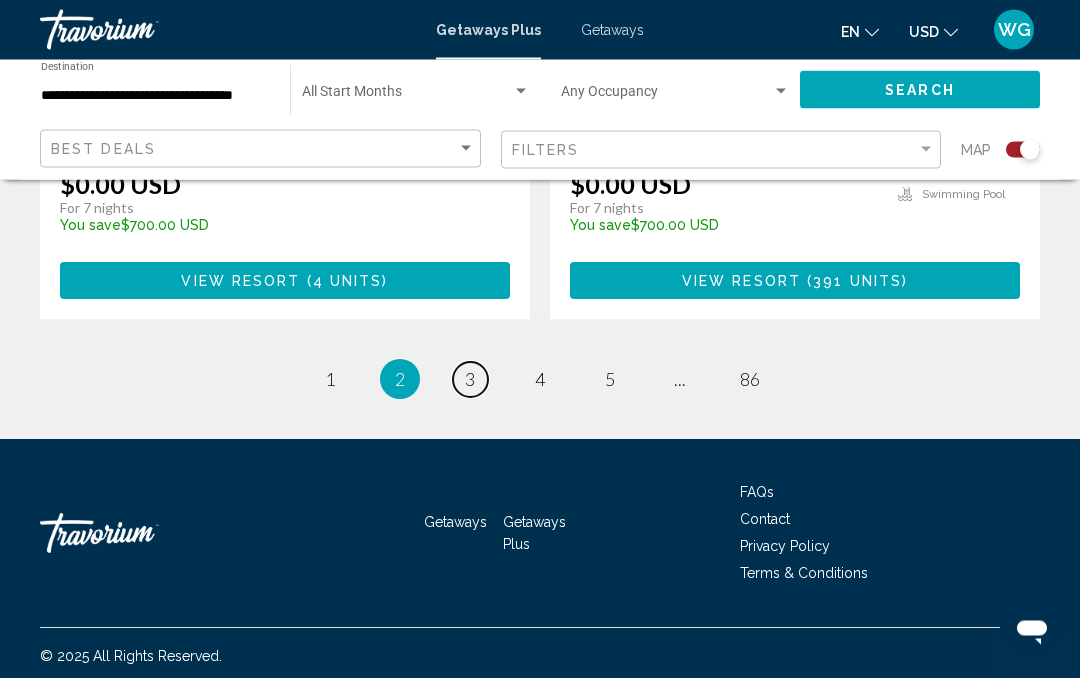 click on "page  3" at bounding box center (470, 380) 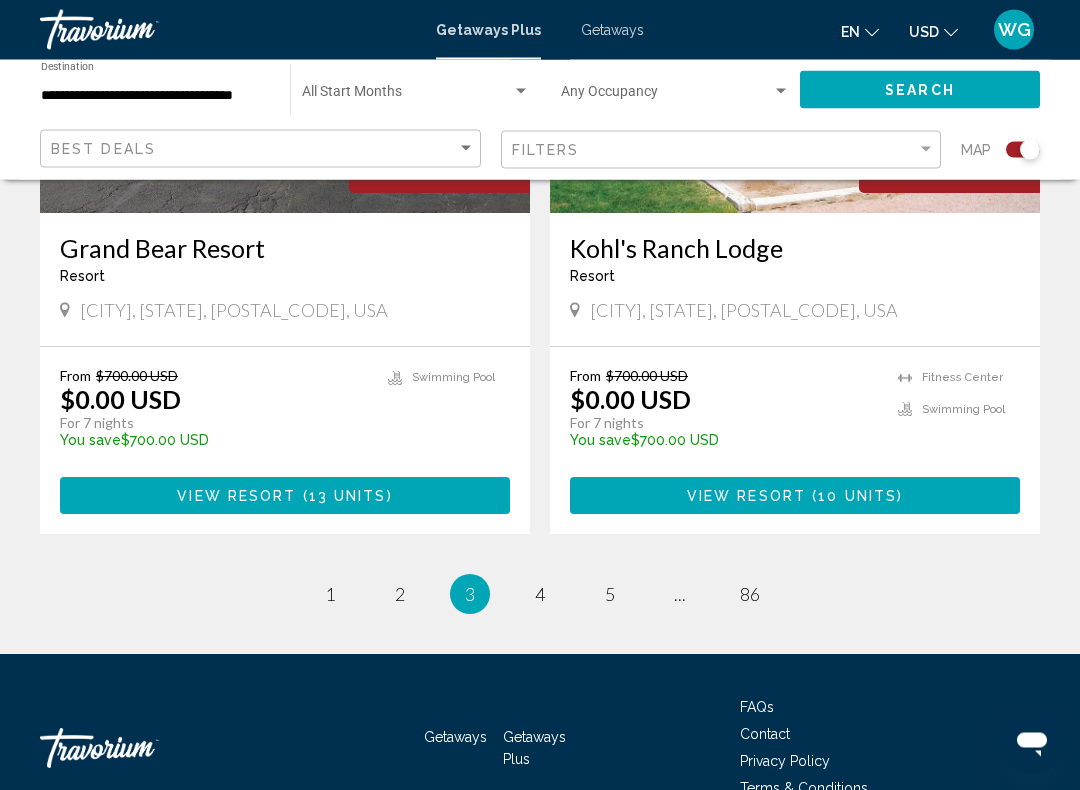 scroll, scrollTop: 4405, scrollLeft: 0, axis: vertical 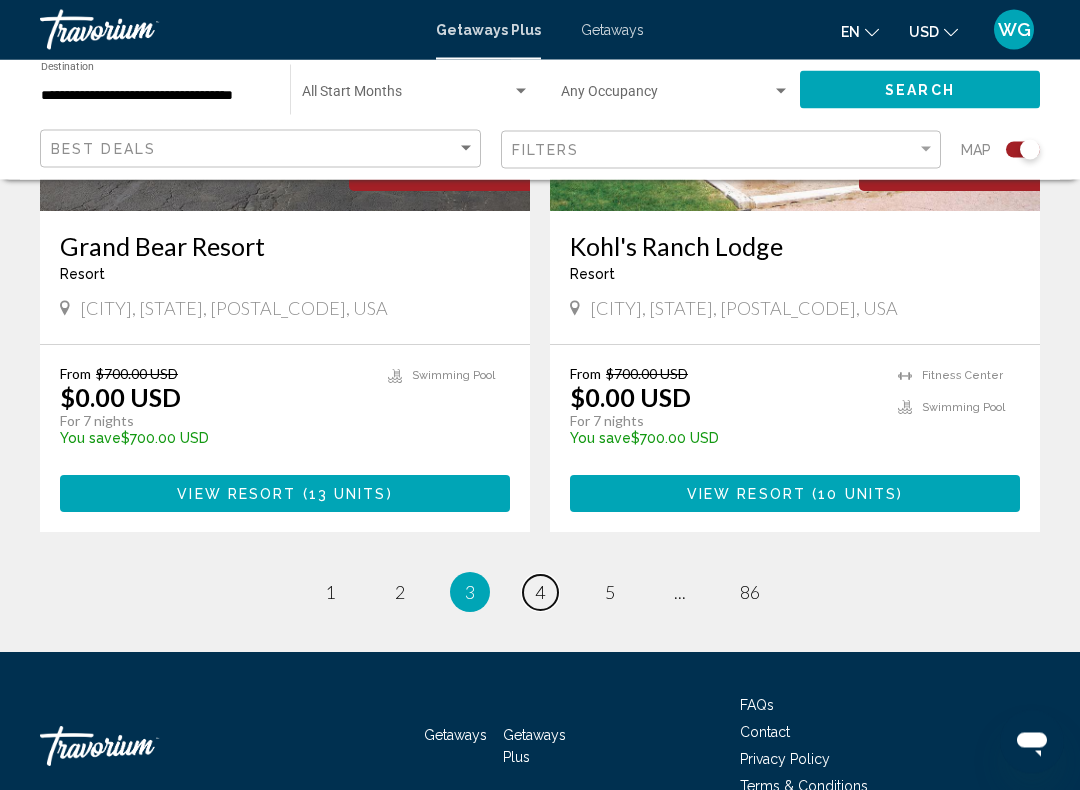 click on "4" at bounding box center (540, 593) 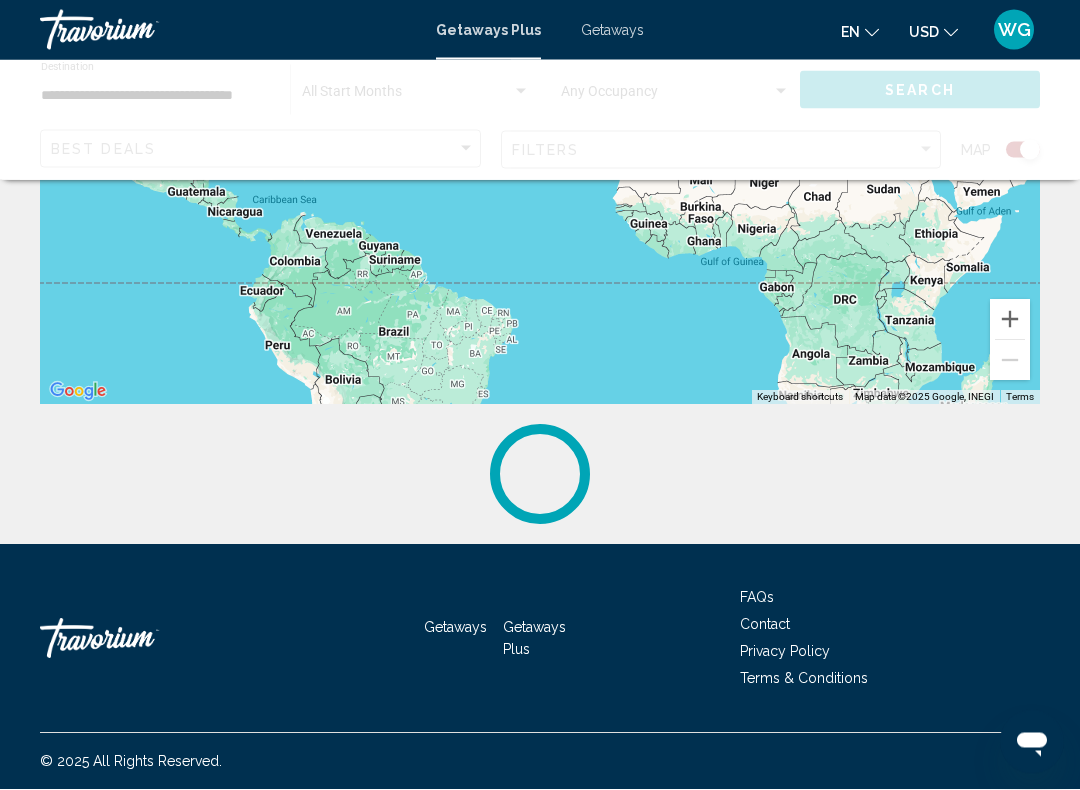 scroll, scrollTop: 0, scrollLeft: 0, axis: both 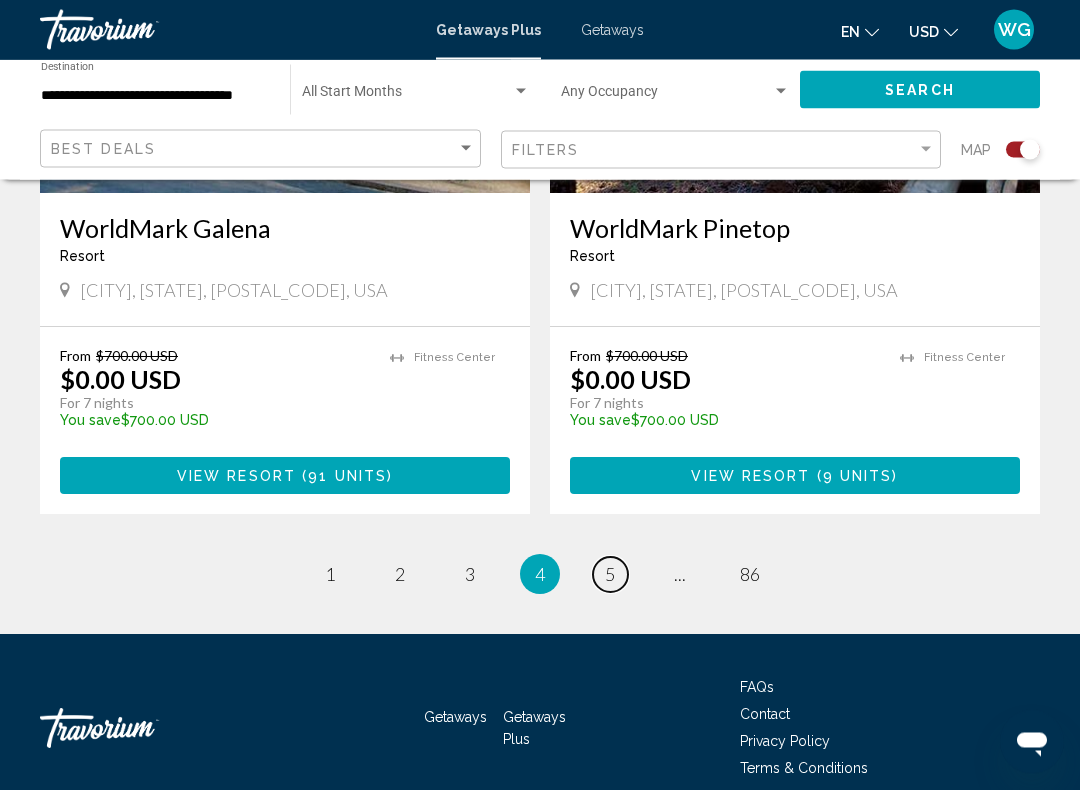 click on "5" at bounding box center [610, 575] 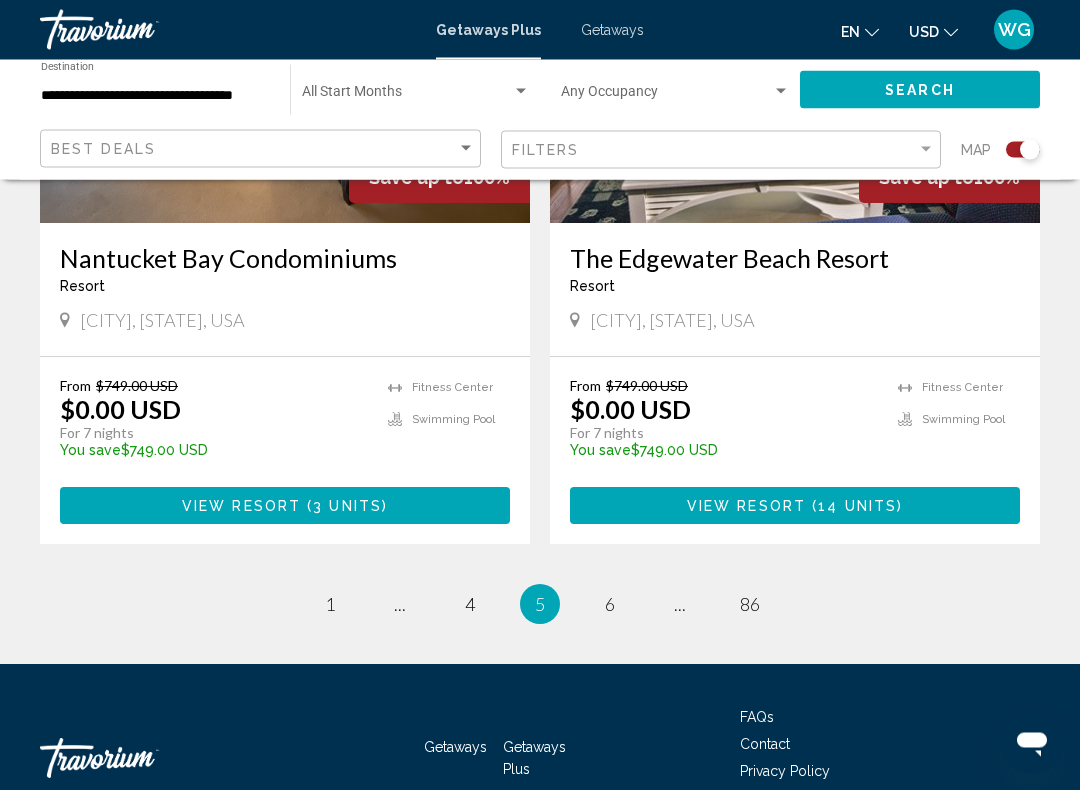 scroll, scrollTop: 4454, scrollLeft: 0, axis: vertical 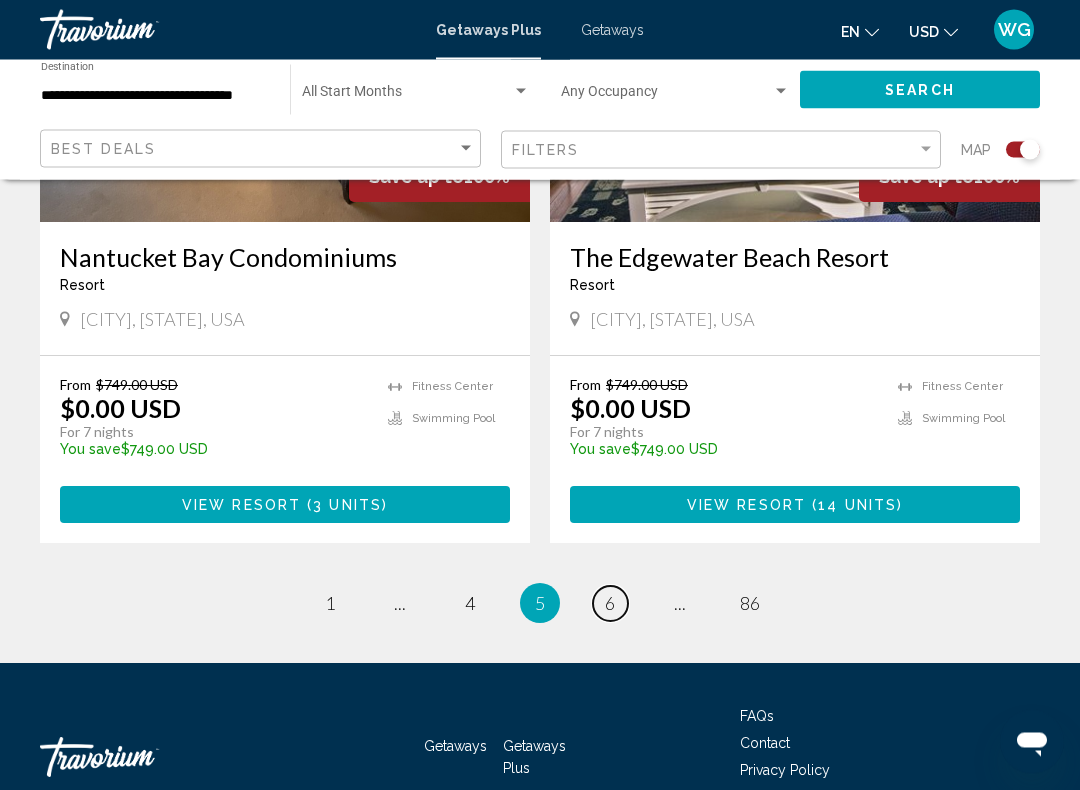 click on "page  6" at bounding box center [610, 604] 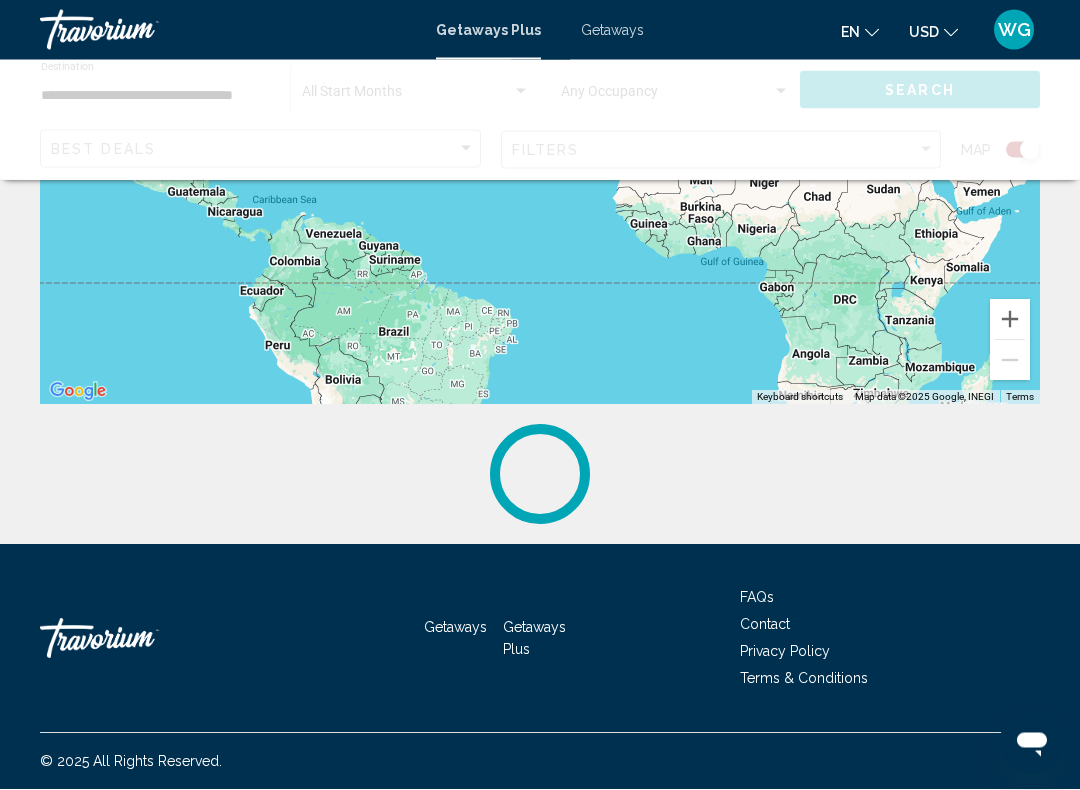 scroll, scrollTop: 0, scrollLeft: 0, axis: both 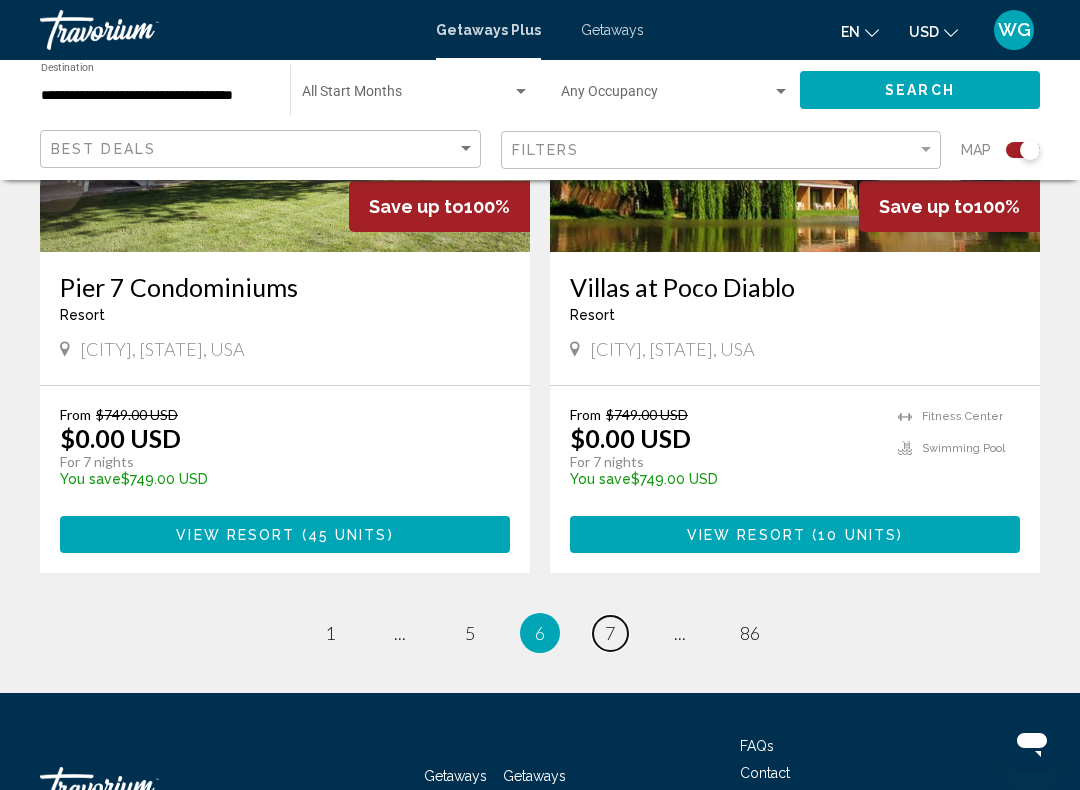 click on "7" at bounding box center (610, 633) 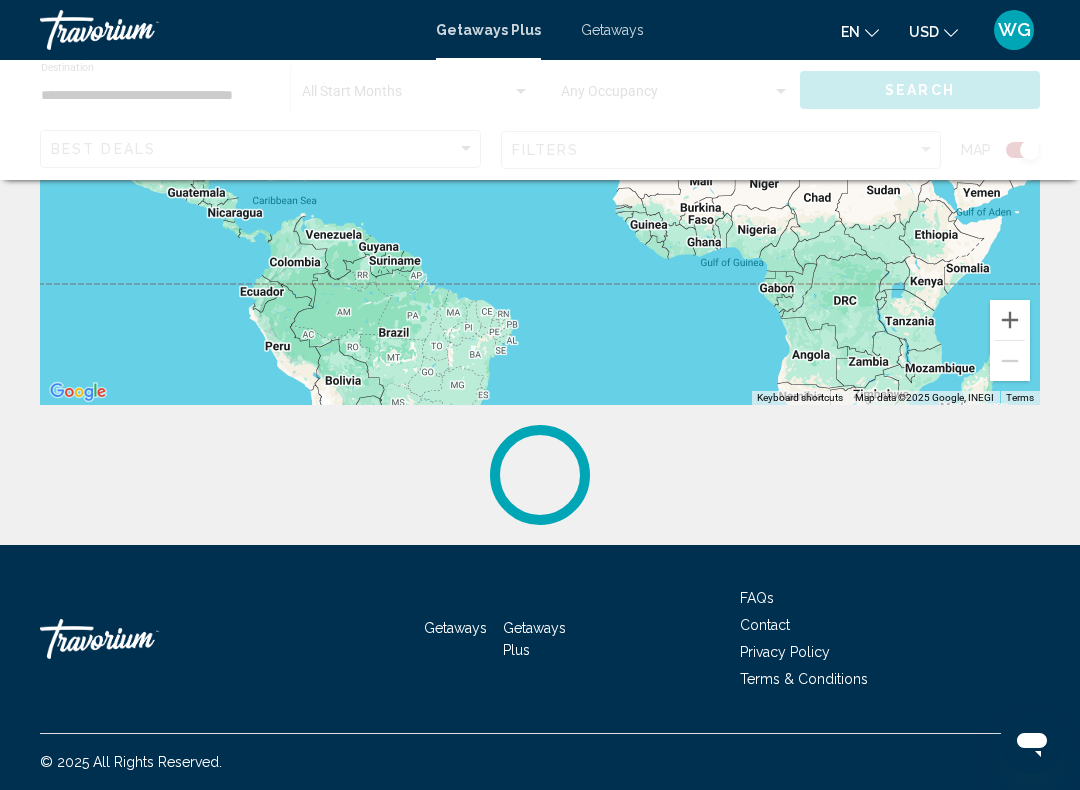scroll, scrollTop: 0, scrollLeft: 0, axis: both 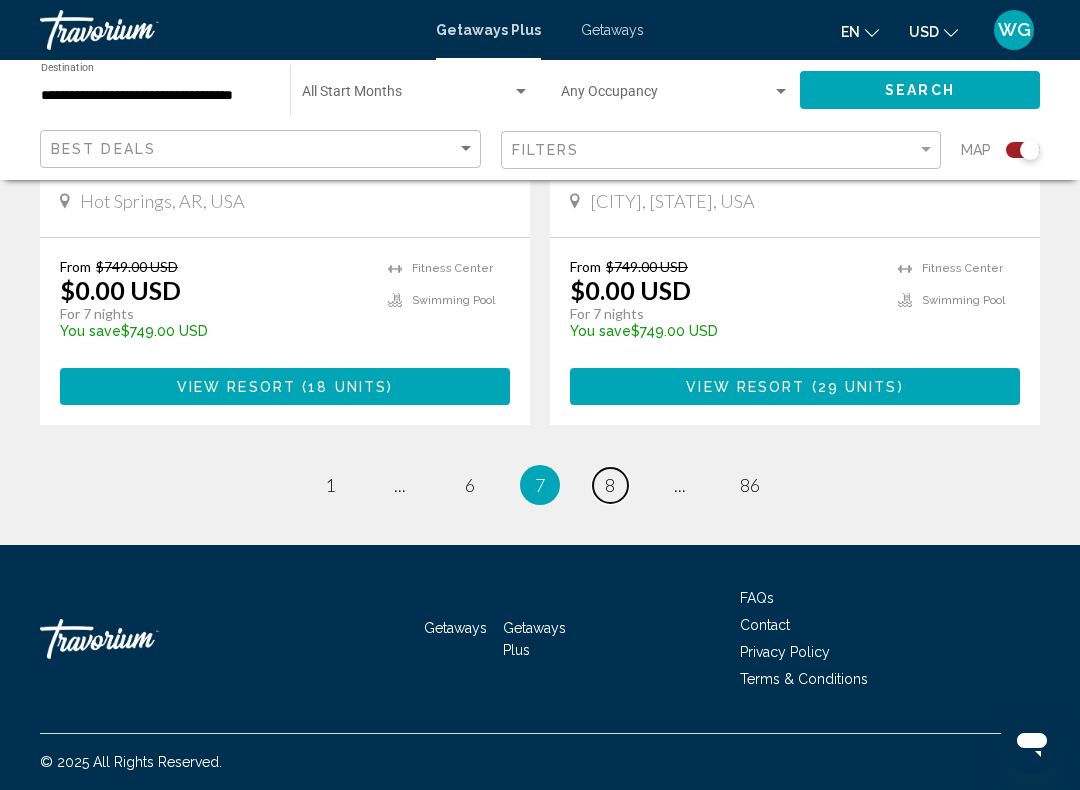 click on "8" at bounding box center (610, 485) 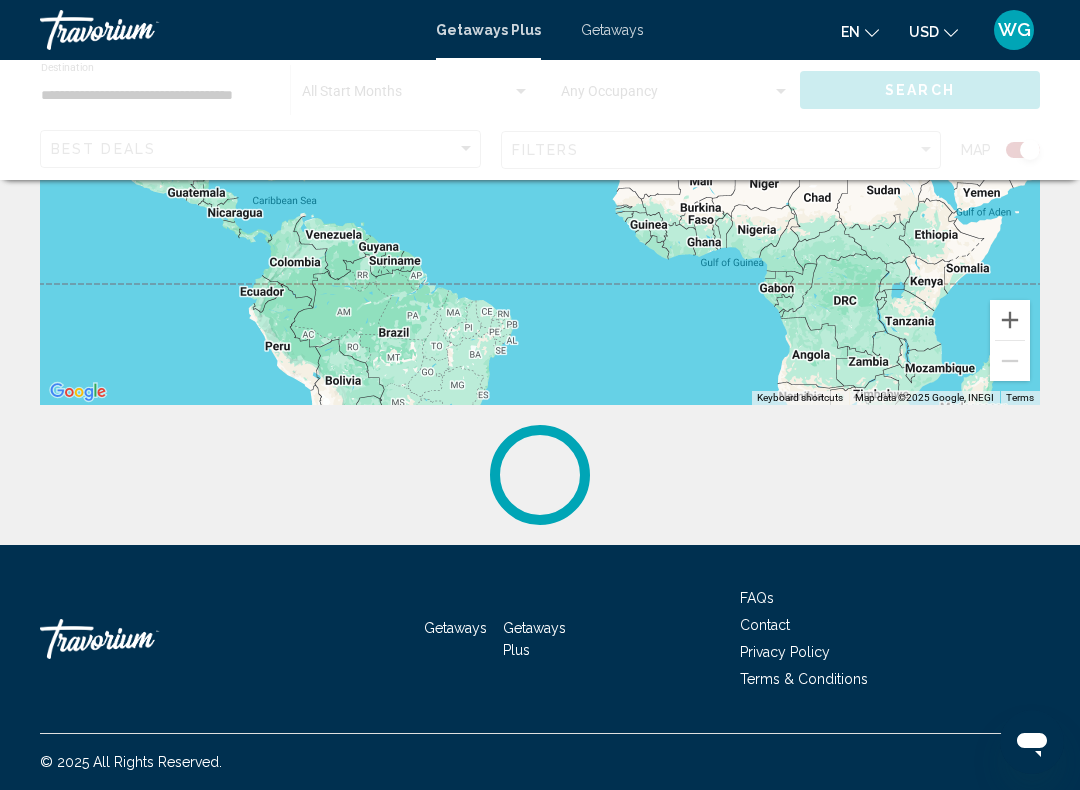 scroll, scrollTop: 0, scrollLeft: 0, axis: both 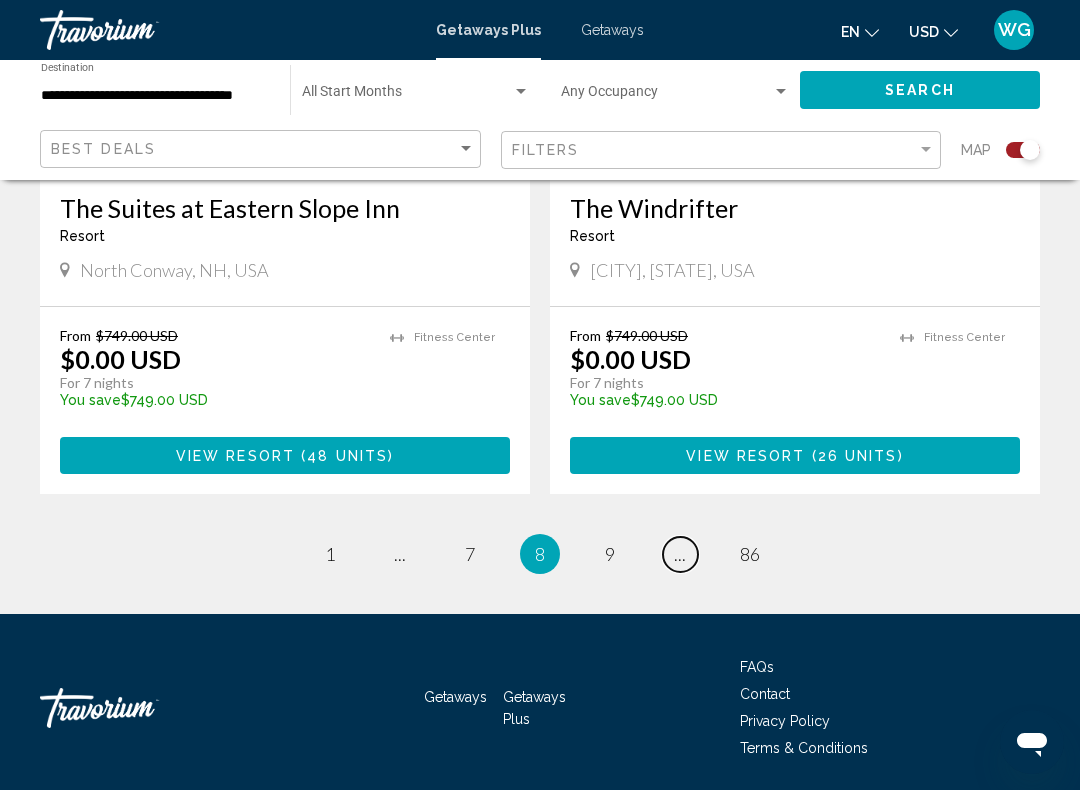 click on "page  ..." at bounding box center (680, 554) 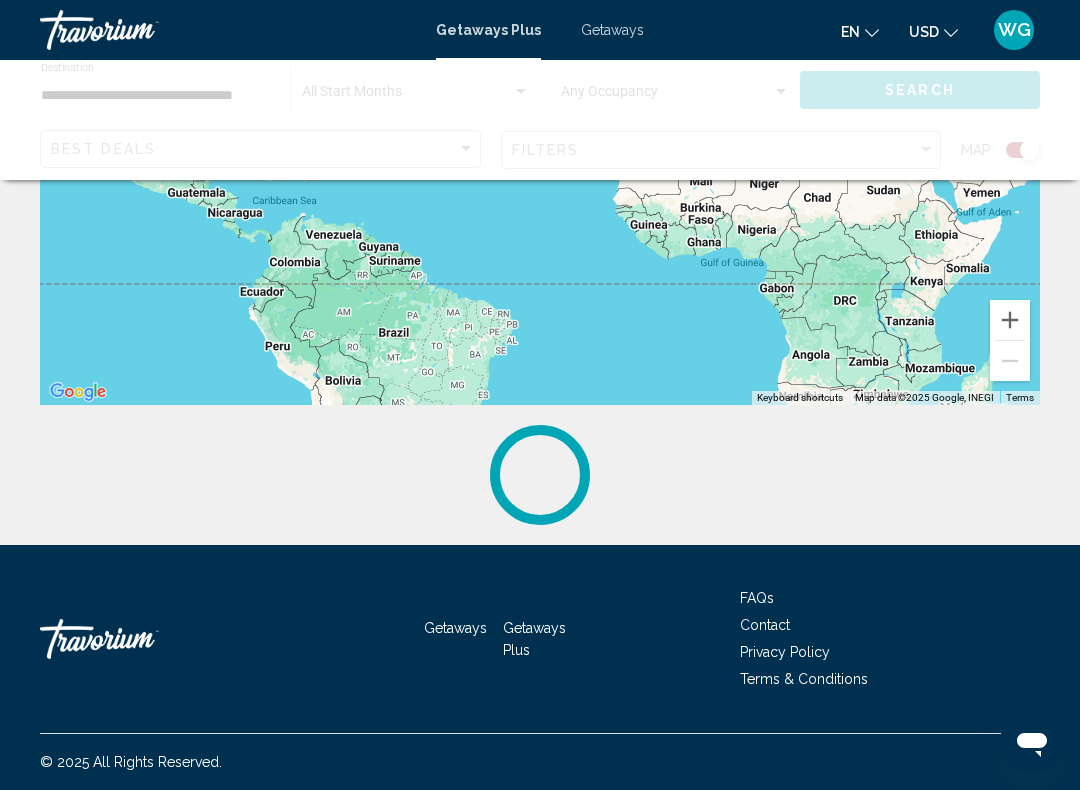 scroll, scrollTop: 0, scrollLeft: 0, axis: both 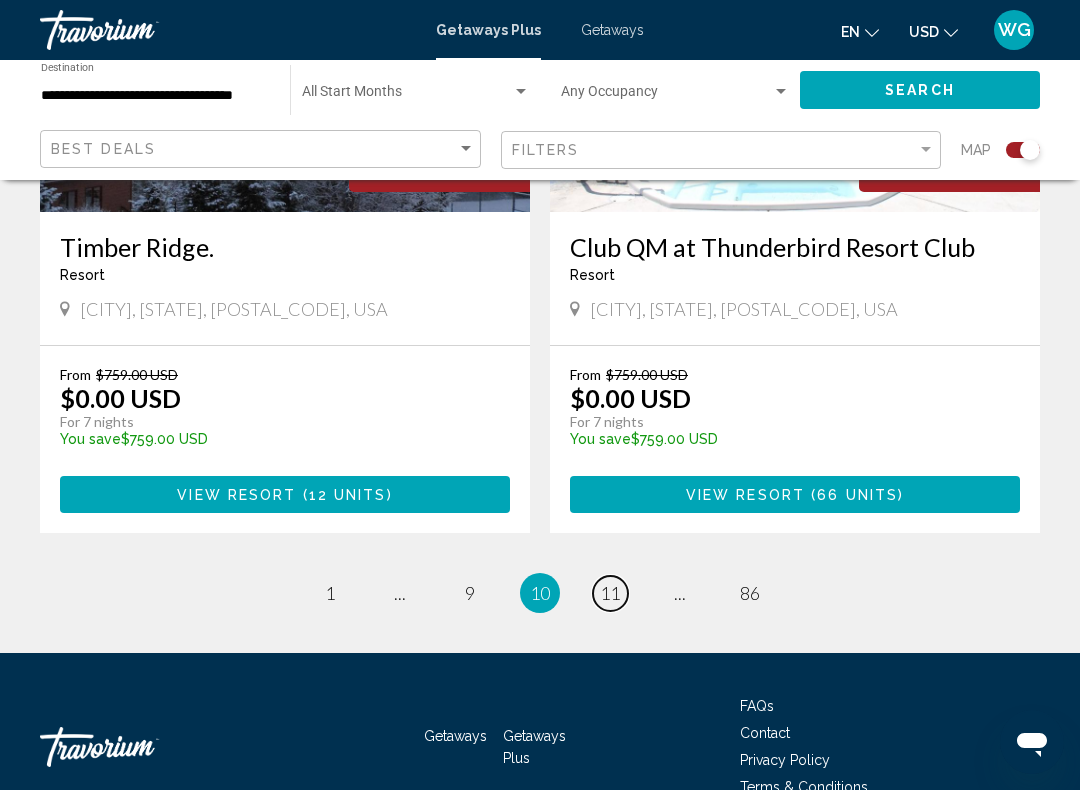 click on "11" at bounding box center [610, 593] 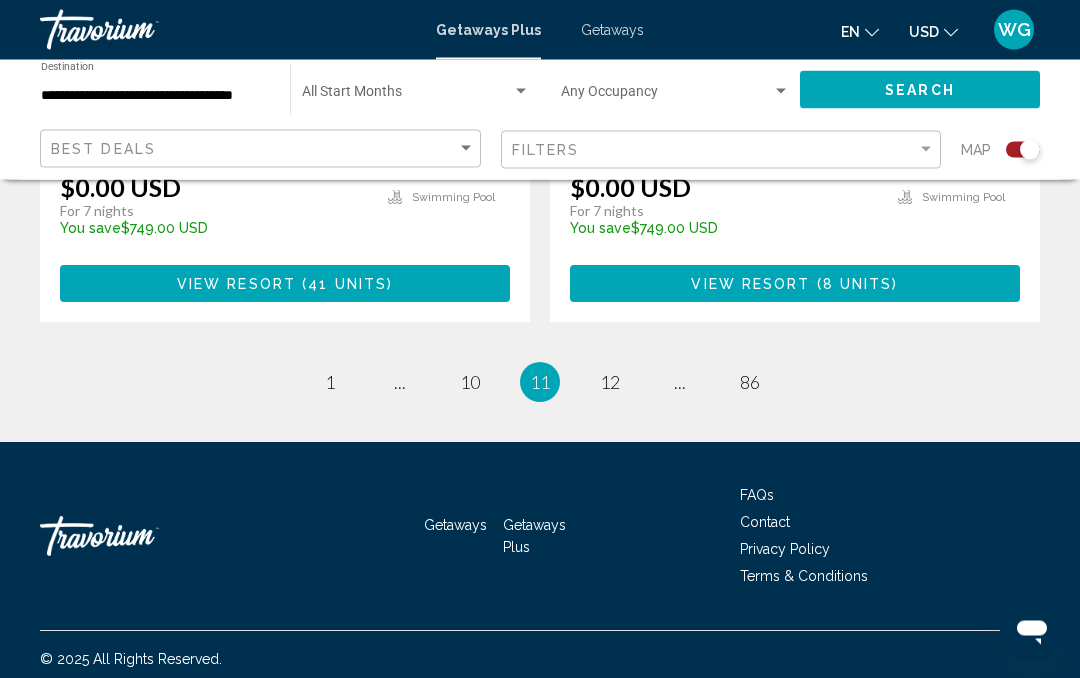 scroll, scrollTop: 4646, scrollLeft: 0, axis: vertical 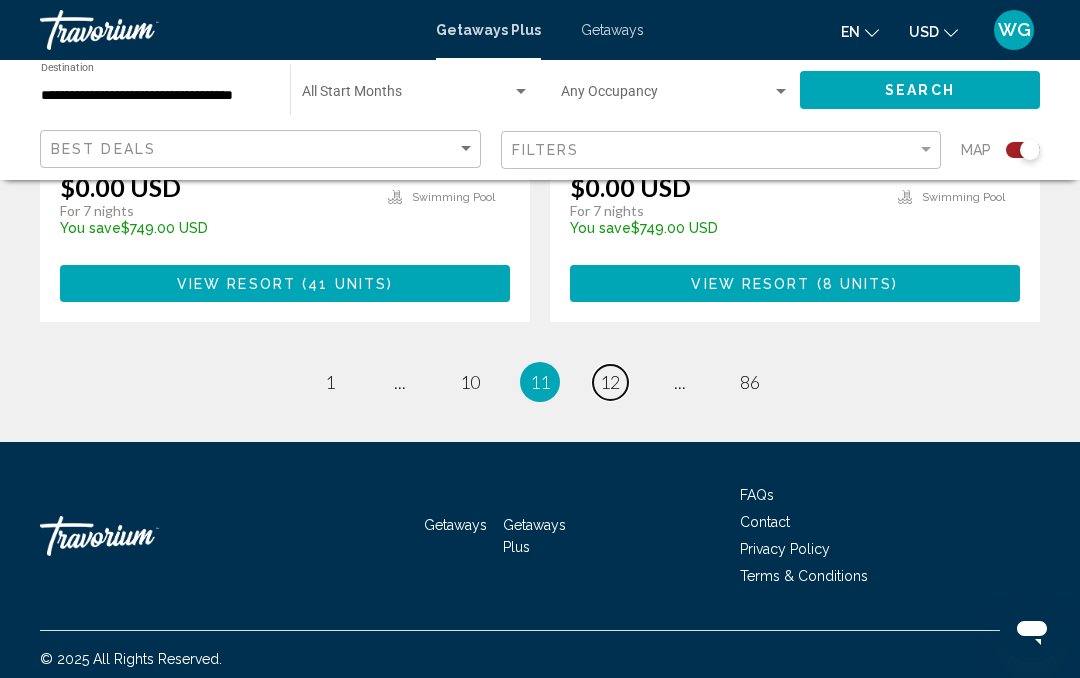 click on "12" at bounding box center (610, 382) 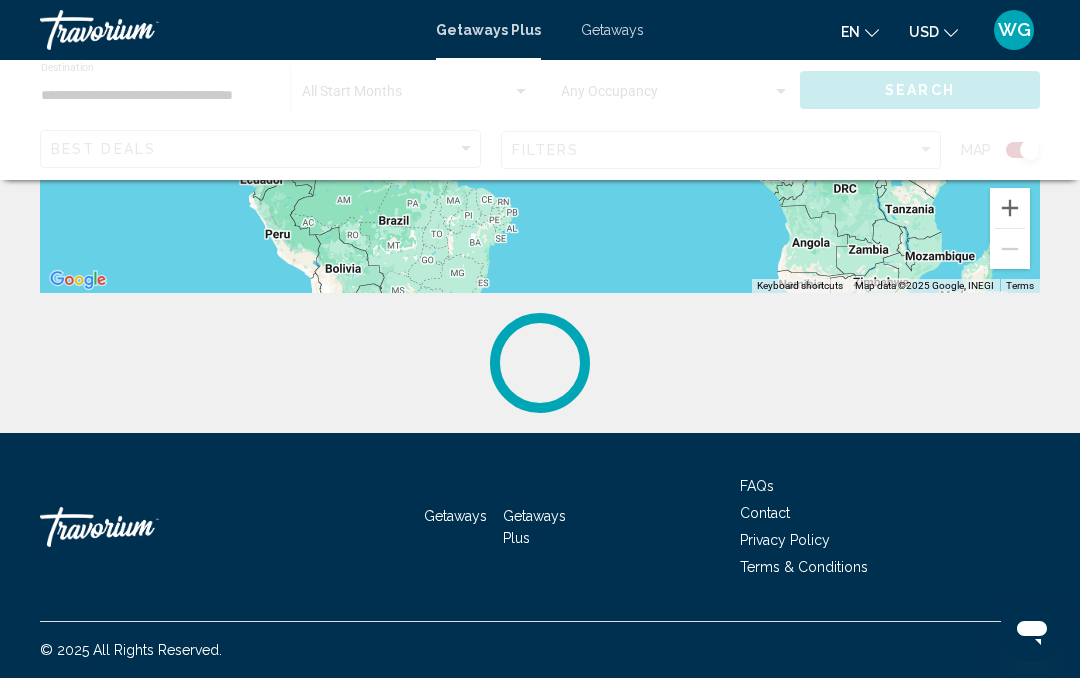 scroll, scrollTop: 0, scrollLeft: 0, axis: both 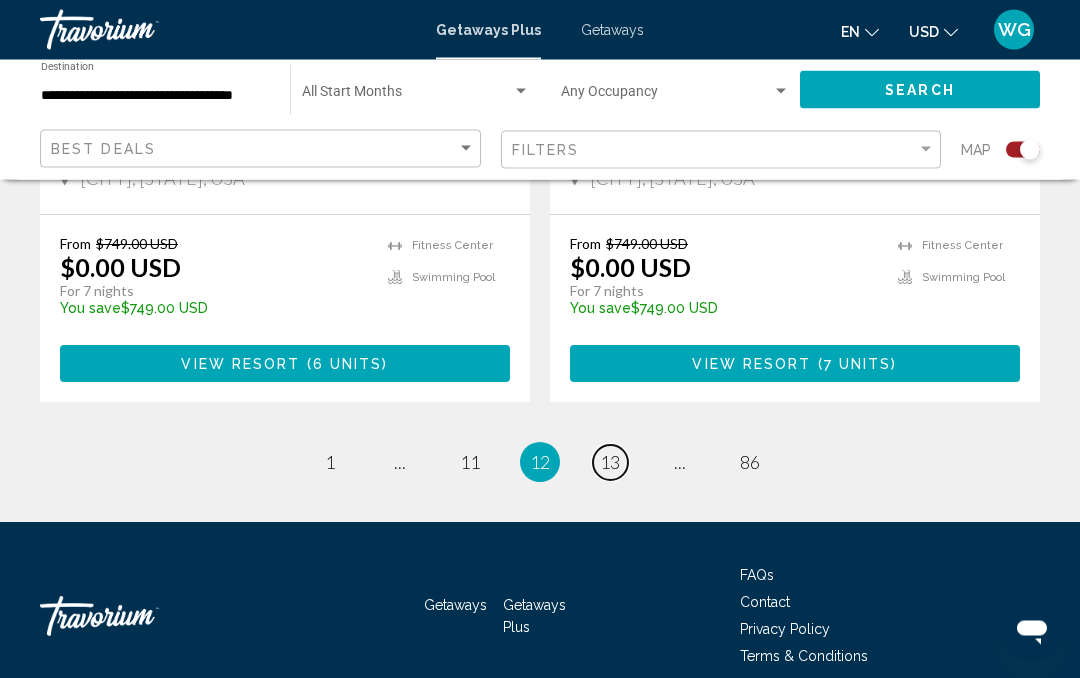 click on "13" at bounding box center [610, 463] 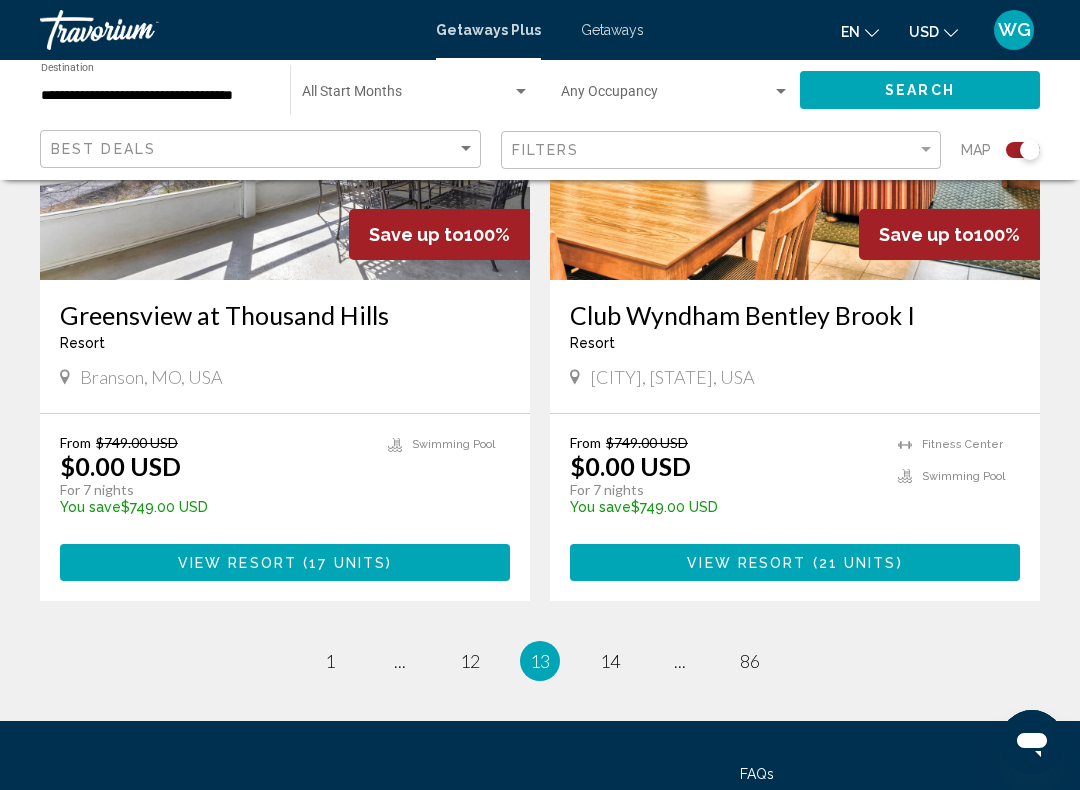 scroll, scrollTop: 4339, scrollLeft: 0, axis: vertical 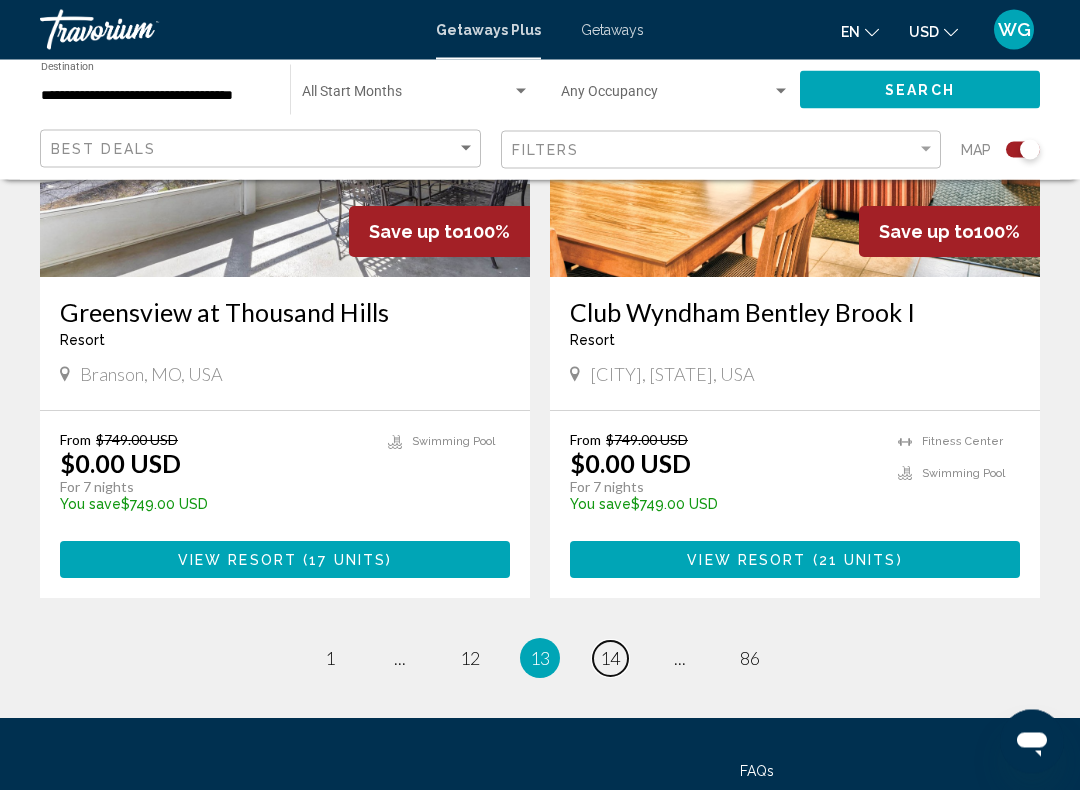 click on "14" at bounding box center (610, 659) 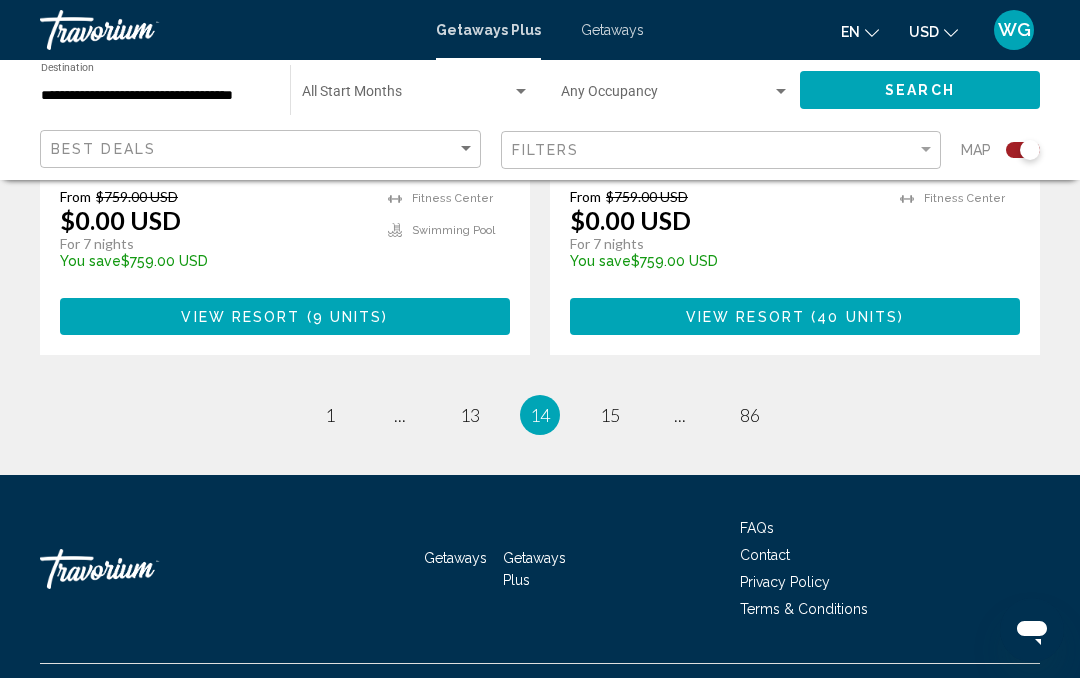 scroll, scrollTop: 4669, scrollLeft: 0, axis: vertical 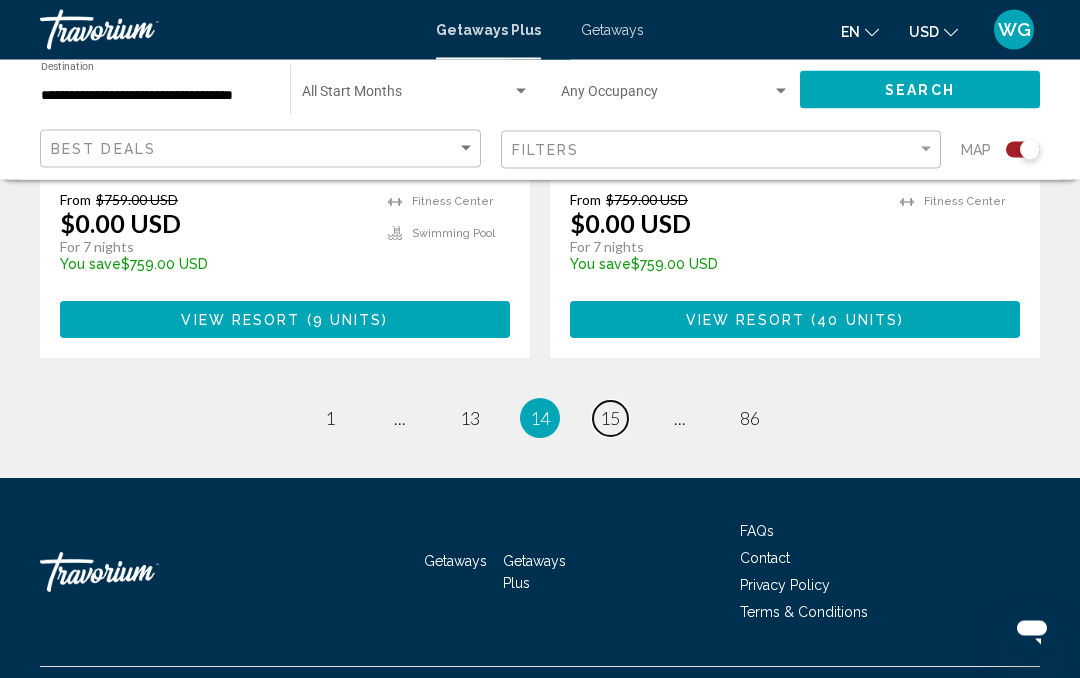 click on "page  15" at bounding box center (610, 419) 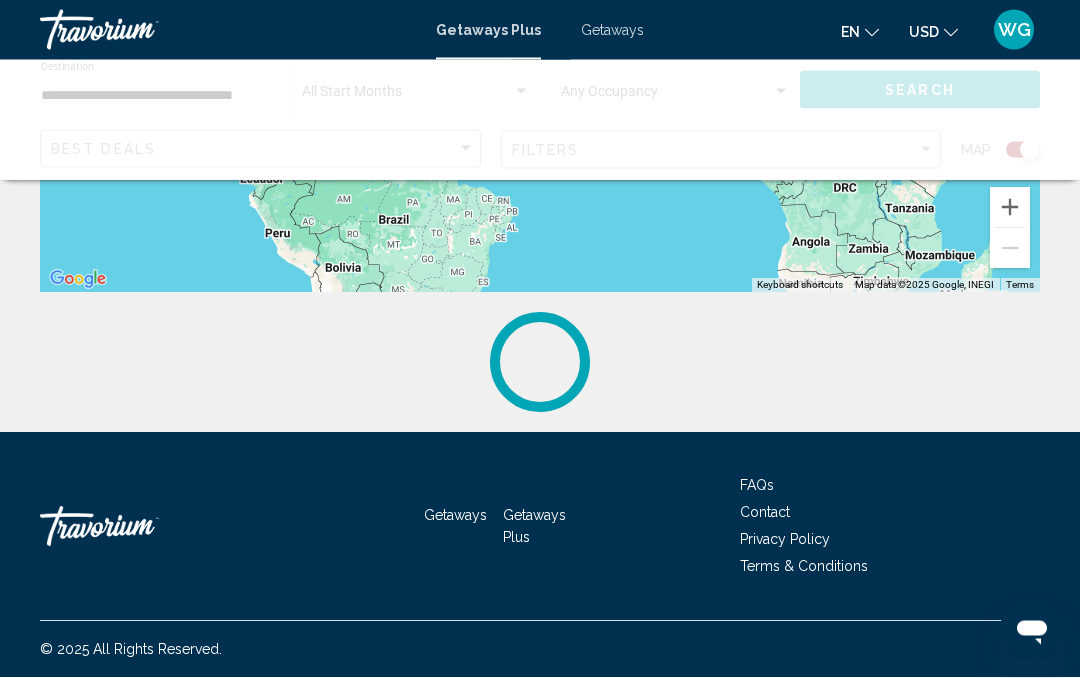 scroll, scrollTop: 0, scrollLeft: 0, axis: both 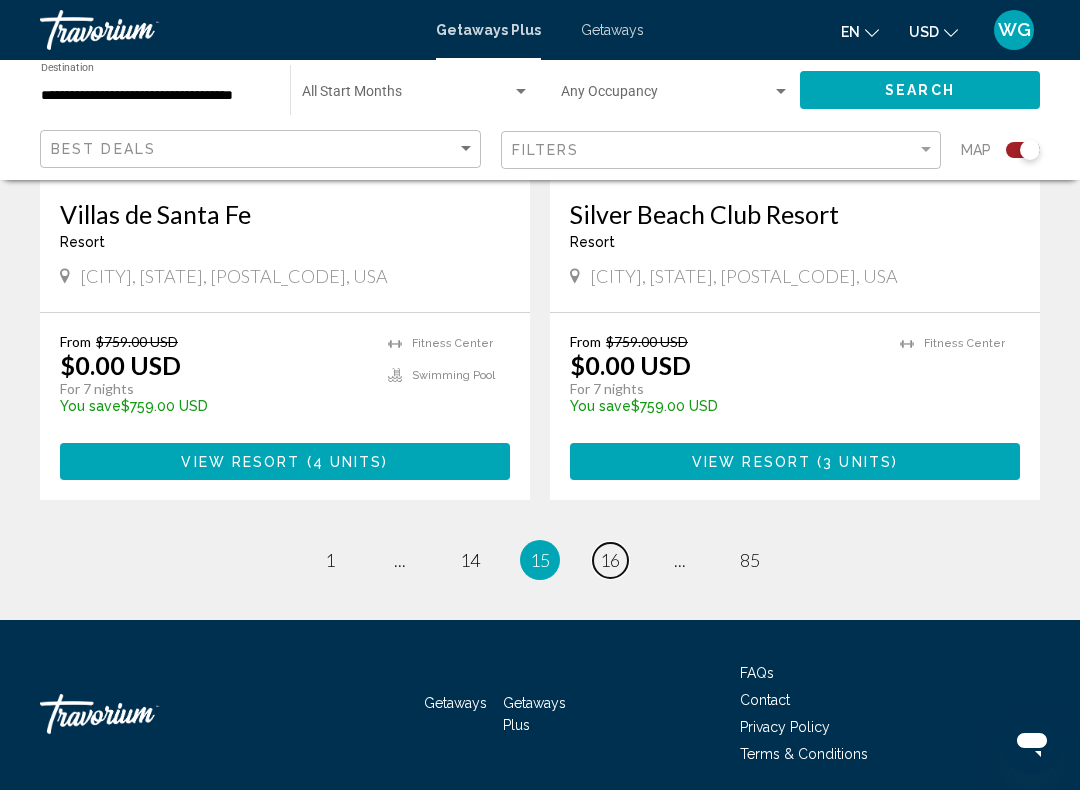 click on "page  16" at bounding box center (610, 560) 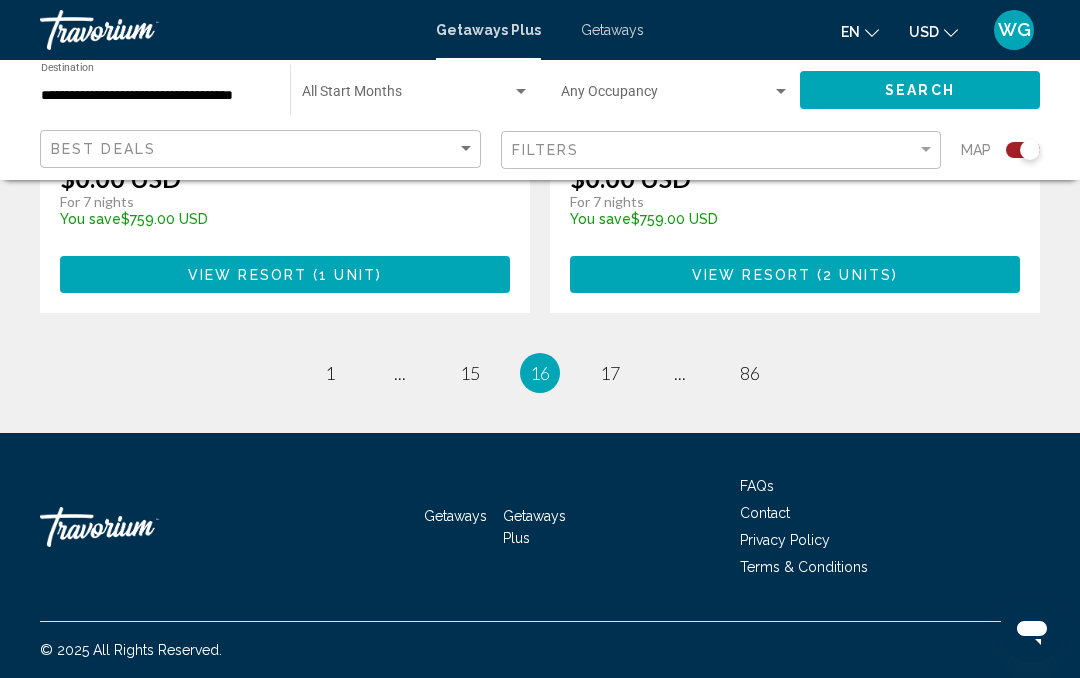 scroll, scrollTop: 4682, scrollLeft: 0, axis: vertical 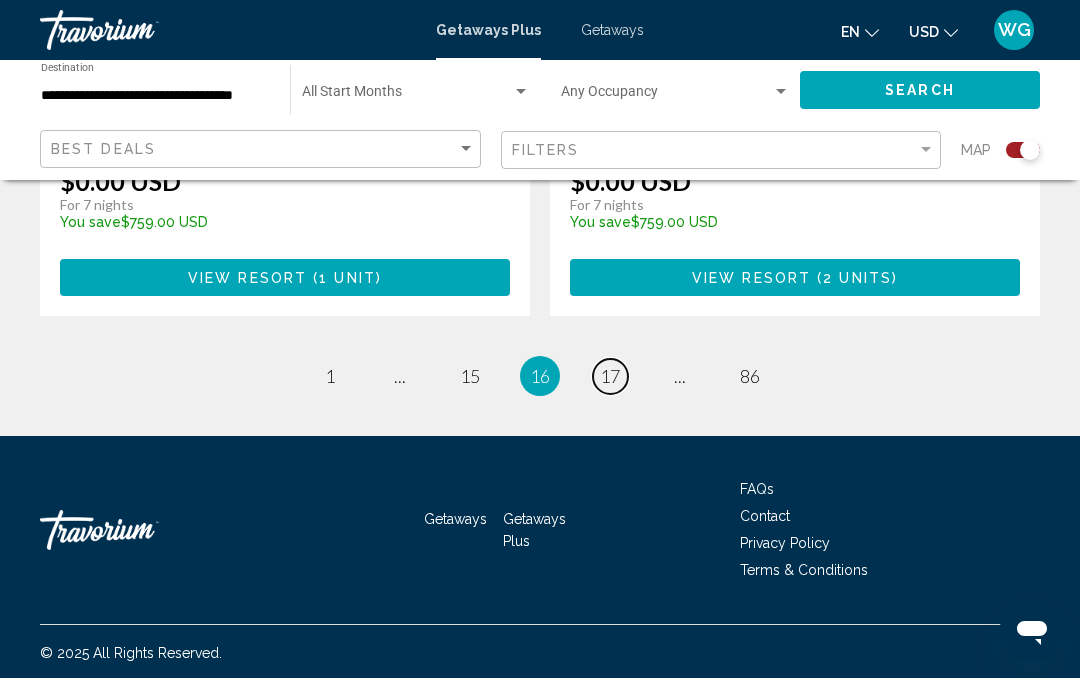 click on "17" at bounding box center [610, 376] 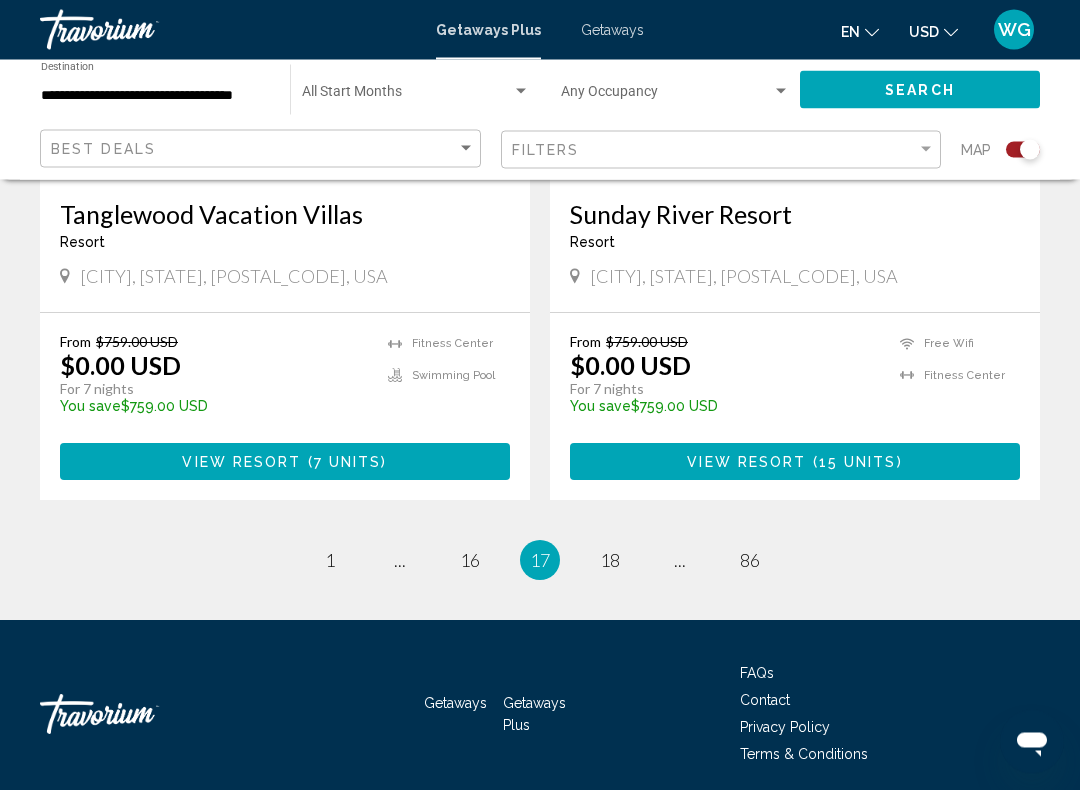 scroll, scrollTop: 4469, scrollLeft: 0, axis: vertical 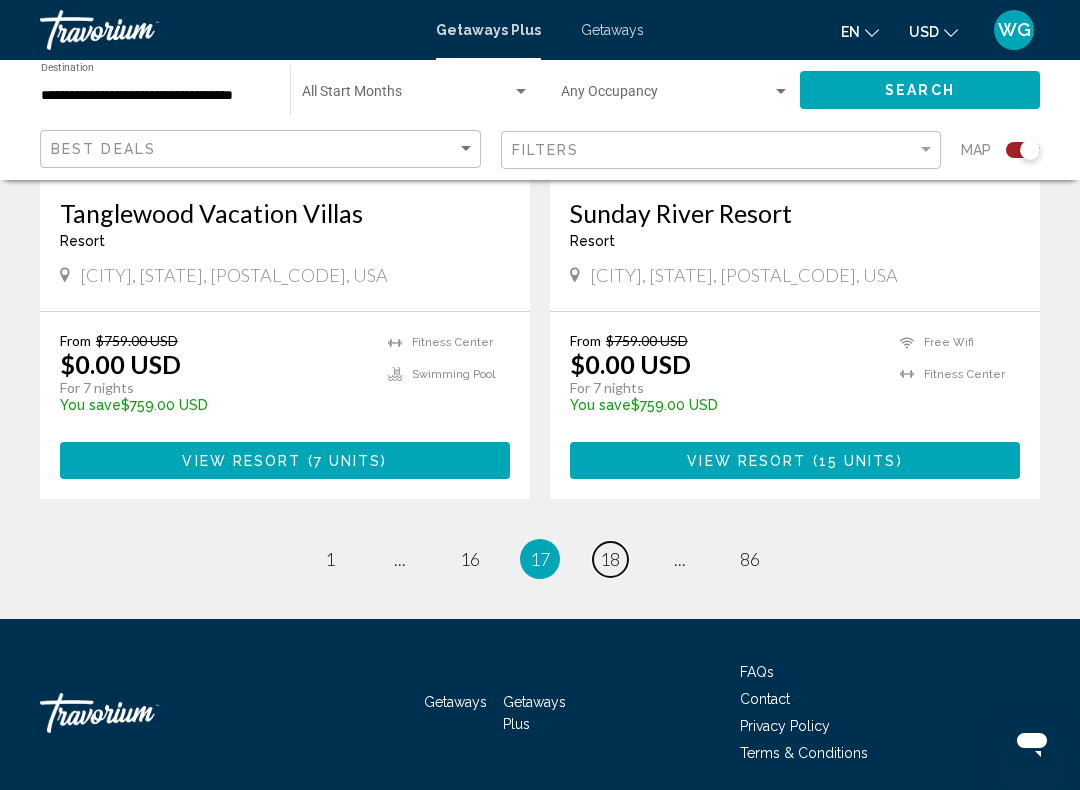 click on "18" at bounding box center [610, 559] 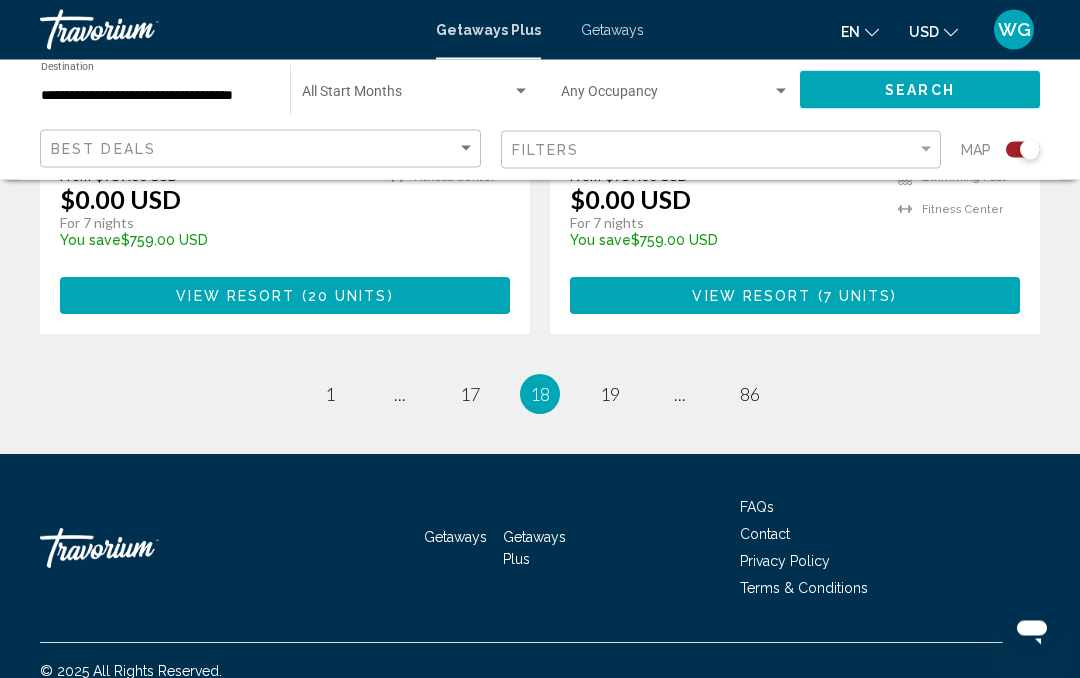 scroll, scrollTop: 4746, scrollLeft: 0, axis: vertical 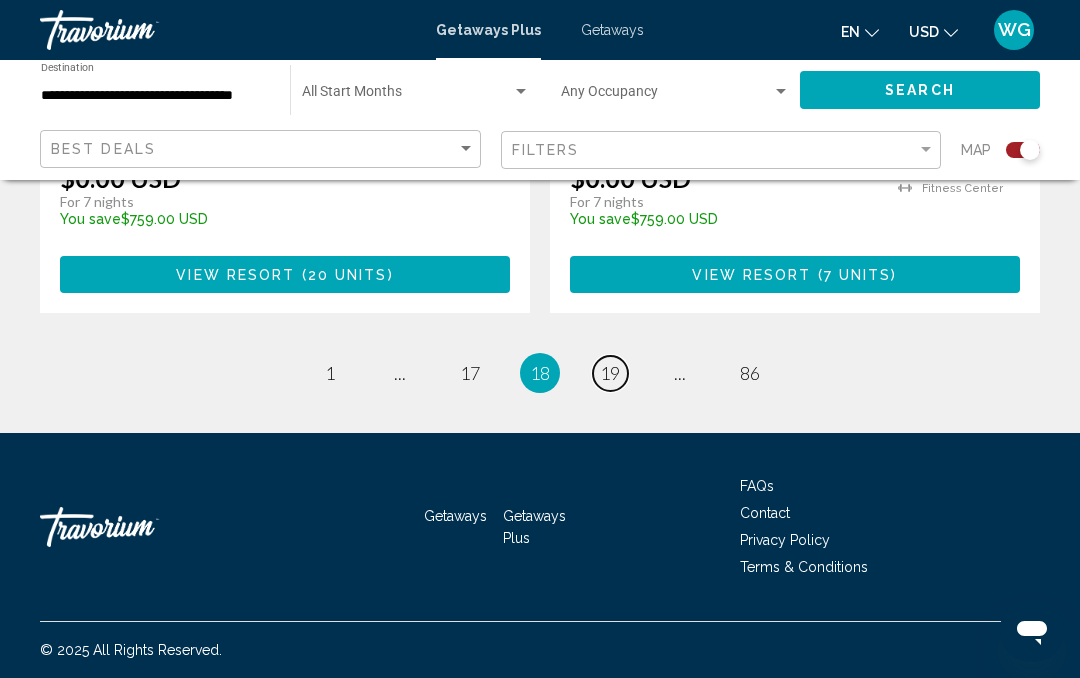 click on "19" at bounding box center (610, 373) 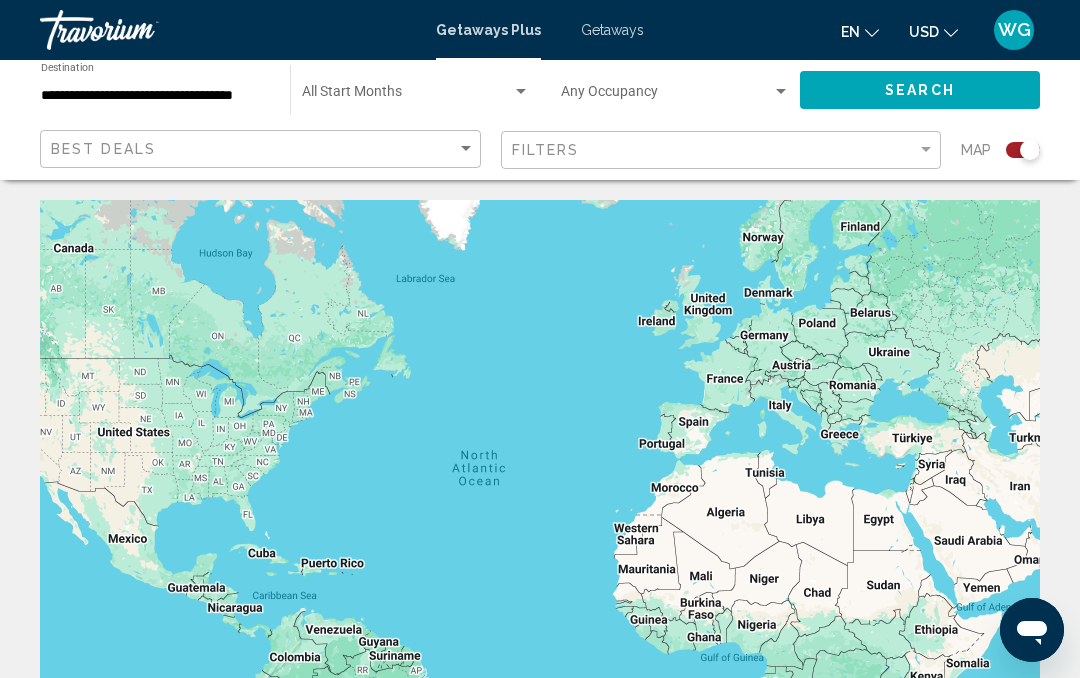 scroll, scrollTop: 122, scrollLeft: 0, axis: vertical 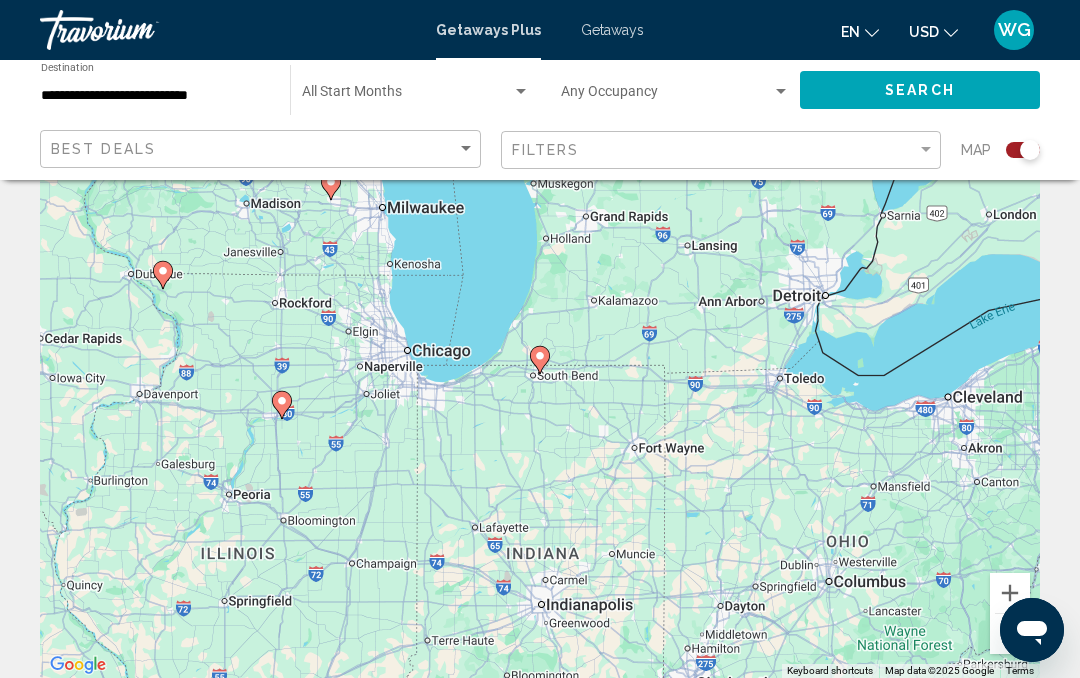 click on "To activate drag with keyboard, press Alt + Enter. Once in keyboard drag state, use the arrow keys to move the marker. To complete the drag, press the Enter key. To cancel, press Escape." at bounding box center [540, 378] 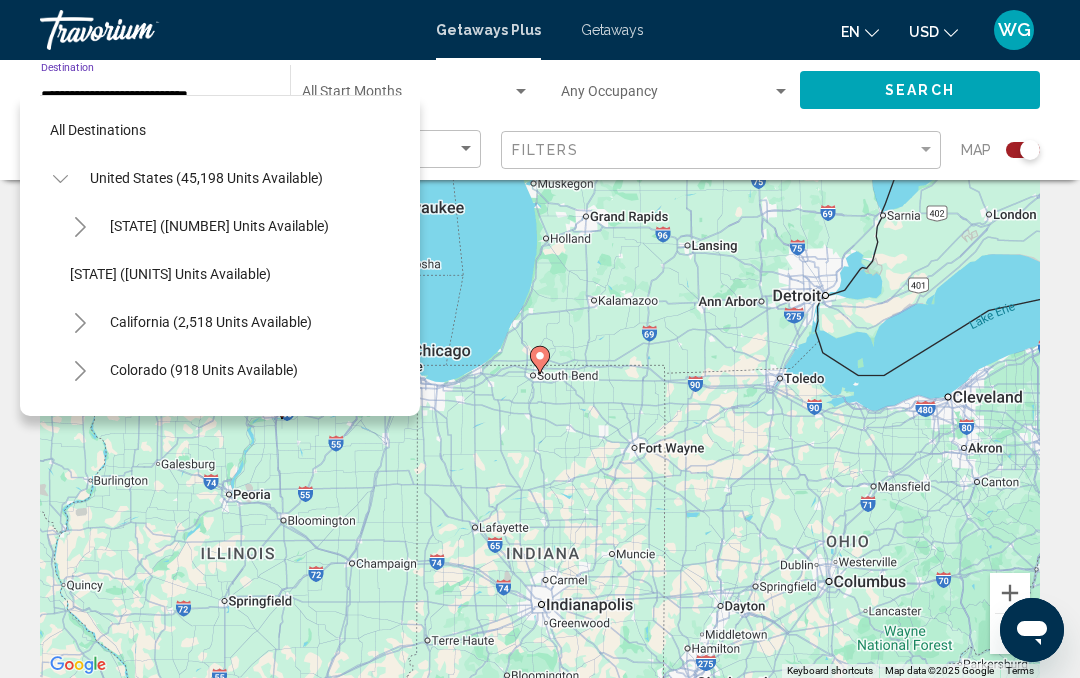 scroll, scrollTop: 455, scrollLeft: 0, axis: vertical 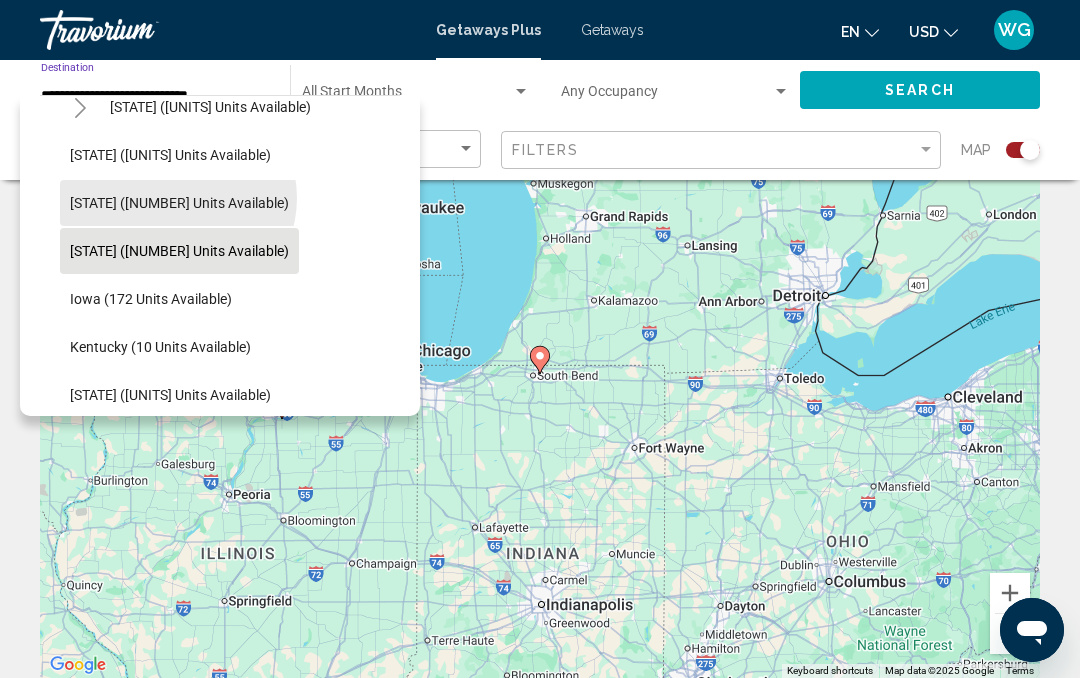 click on "[STATE] ([NUMBER] units available)" 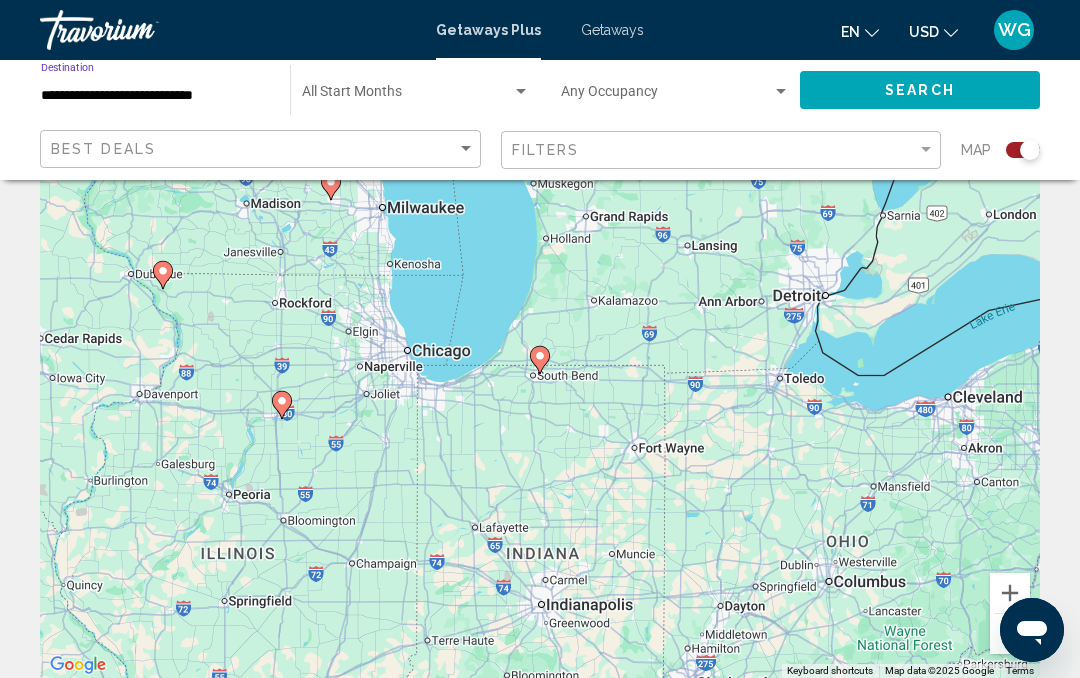click on "Search" 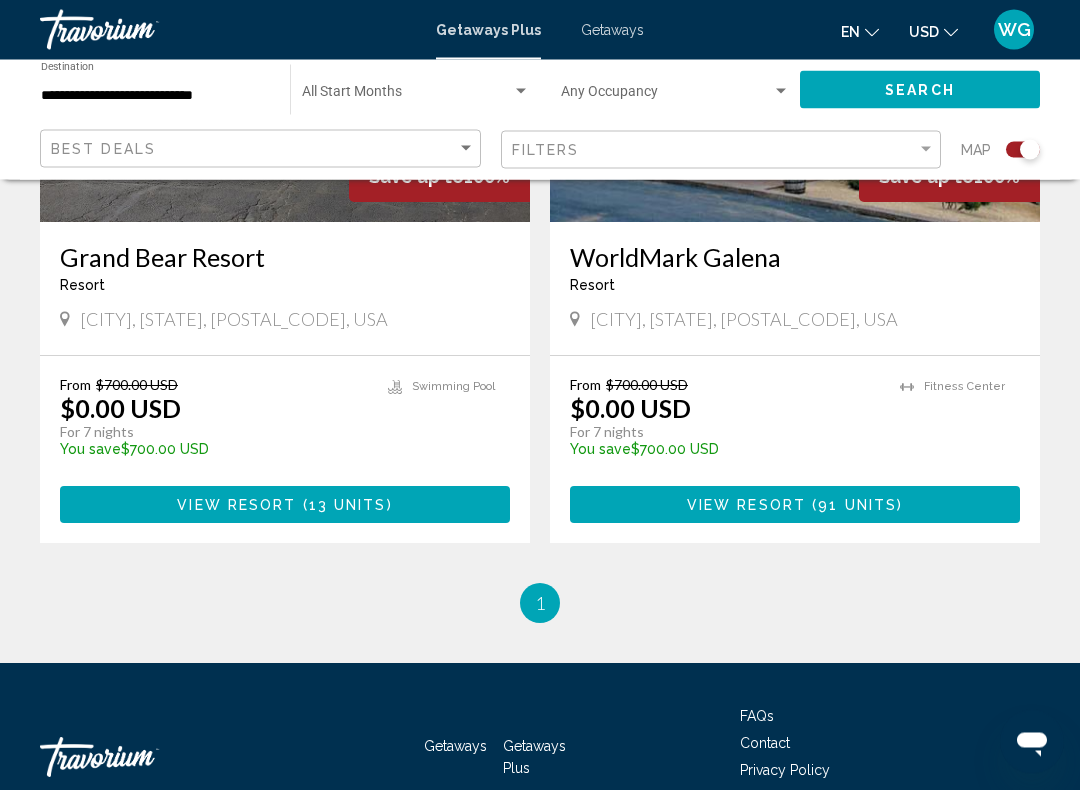 scroll, scrollTop: 989, scrollLeft: 0, axis: vertical 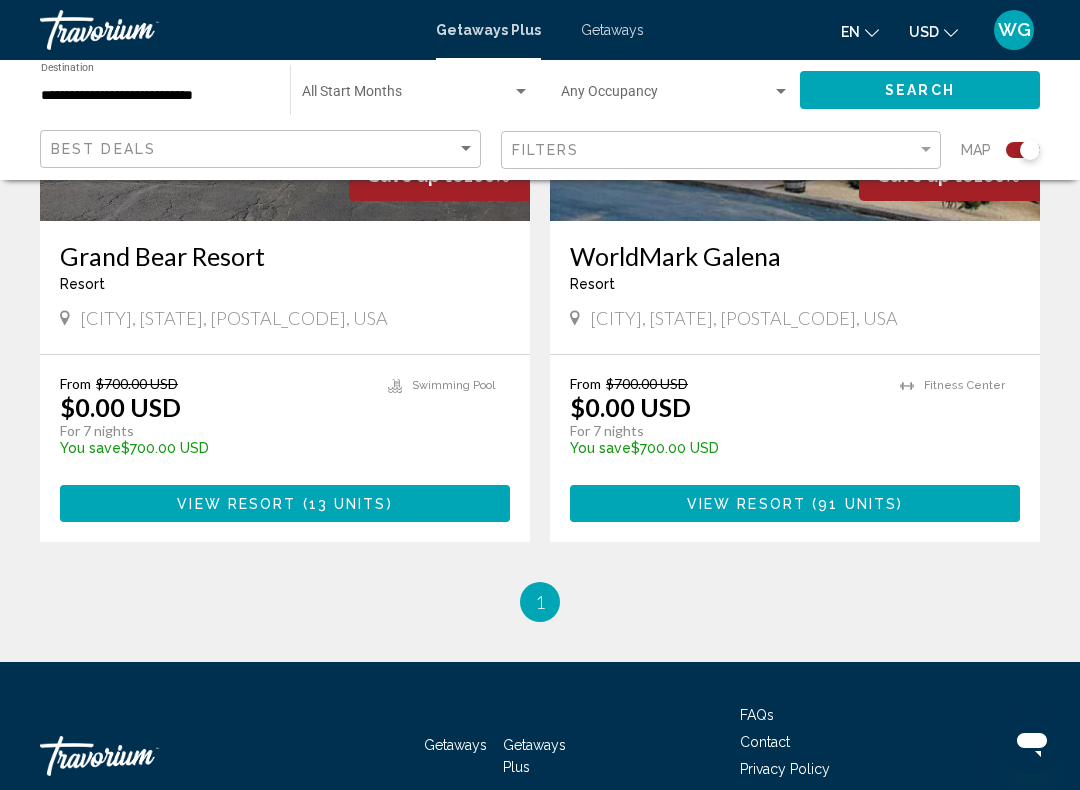 click on "From $700.00 USD $0.00 USD For 7 nights You save  $700.00 USD   temp  2
Fitness Center View Resort    ( 91 units )" at bounding box center [795, 448] 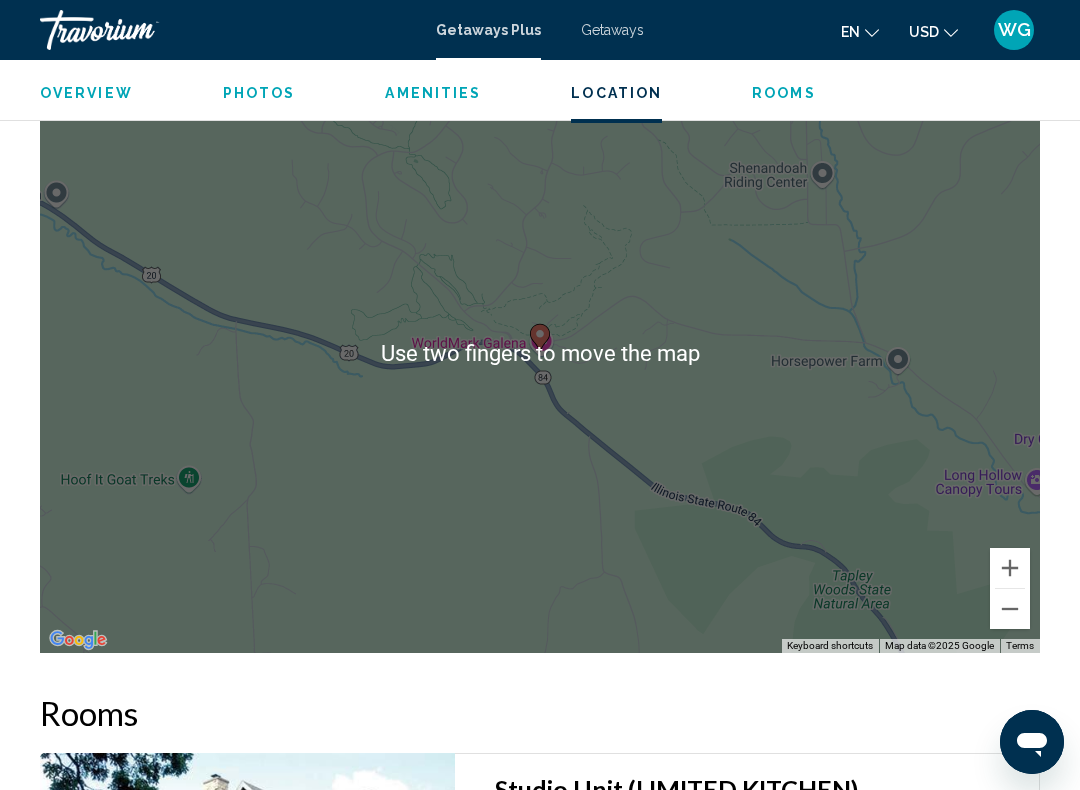scroll, scrollTop: 2767, scrollLeft: 0, axis: vertical 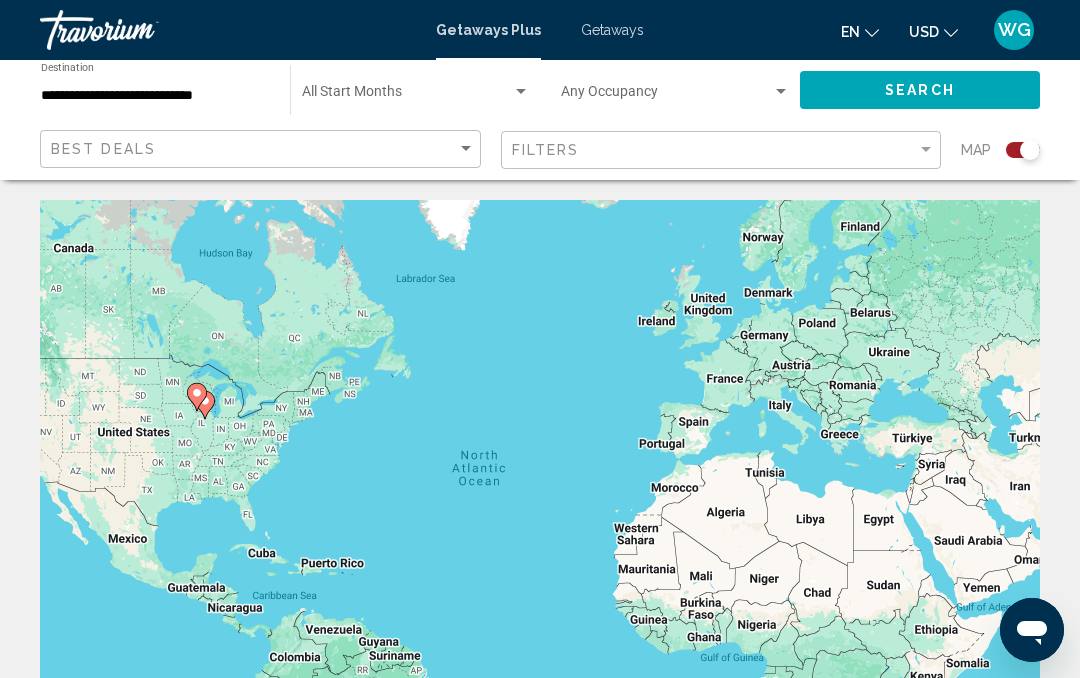 click on "**********" at bounding box center [155, 96] 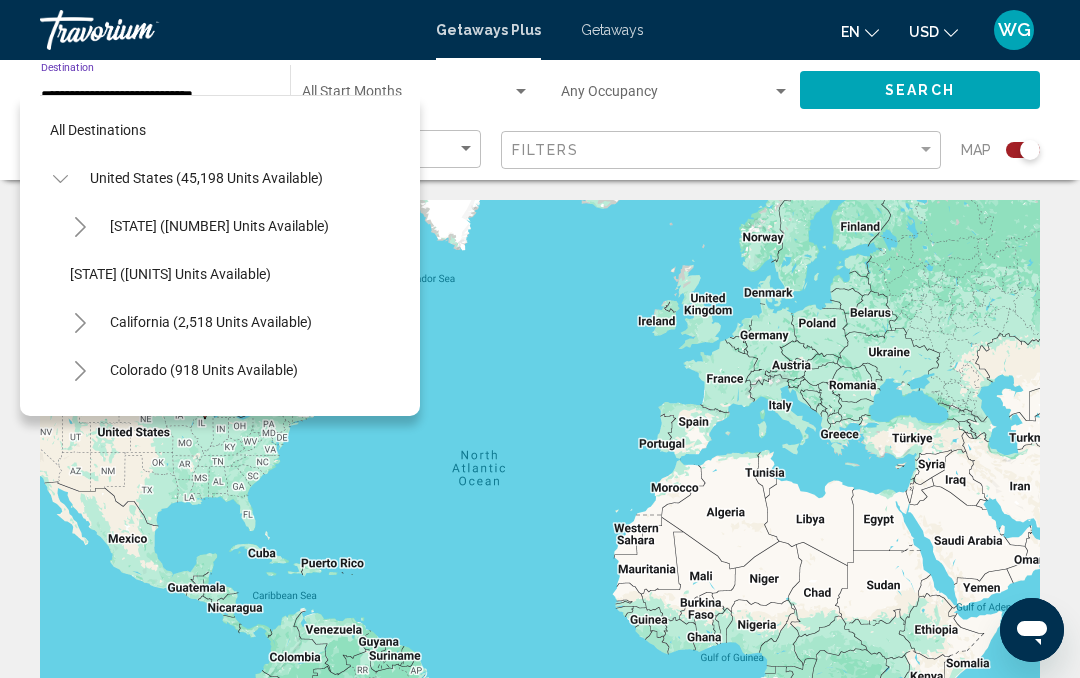 scroll, scrollTop: 0, scrollLeft: 0, axis: both 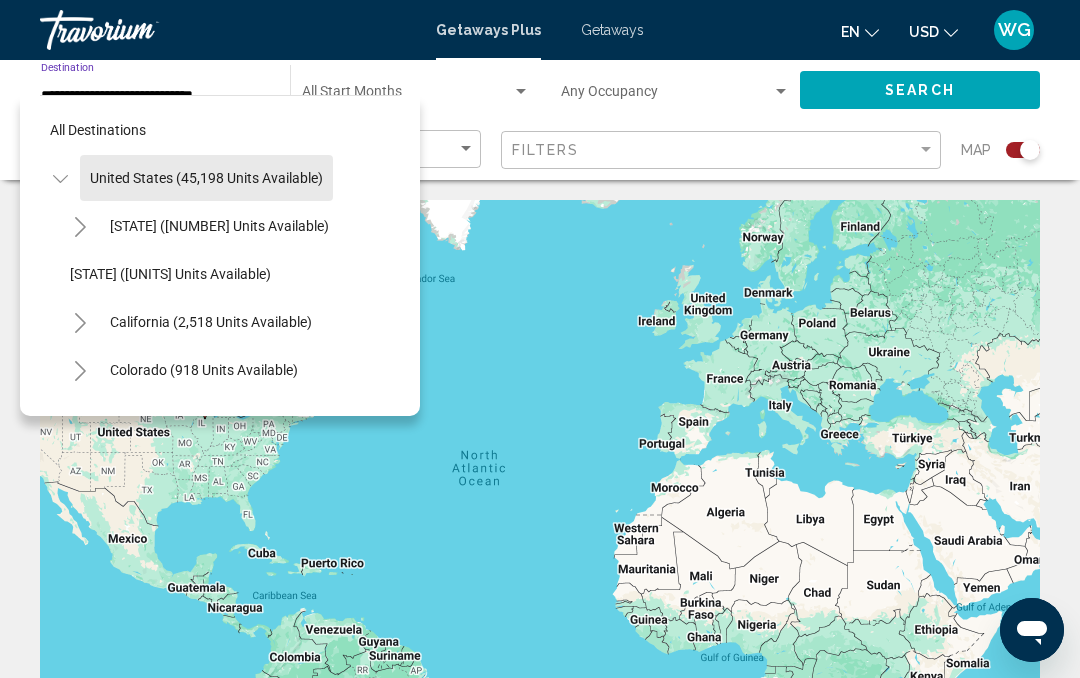 click on "United States (45,198 units available)" at bounding box center [183, 2146] 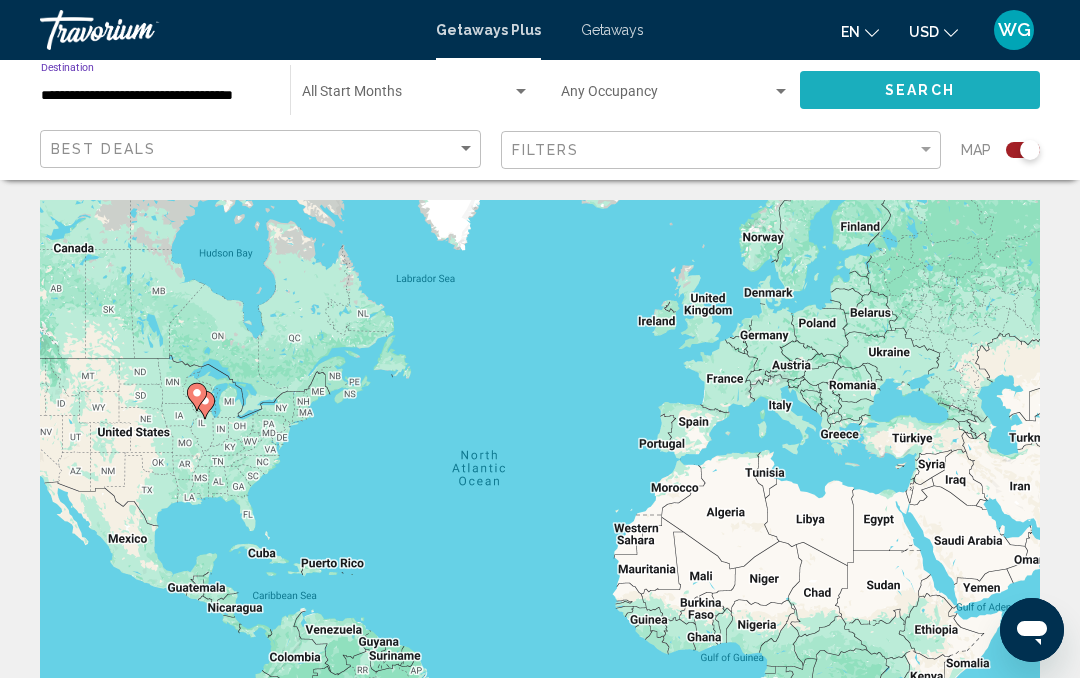 click on "Search" 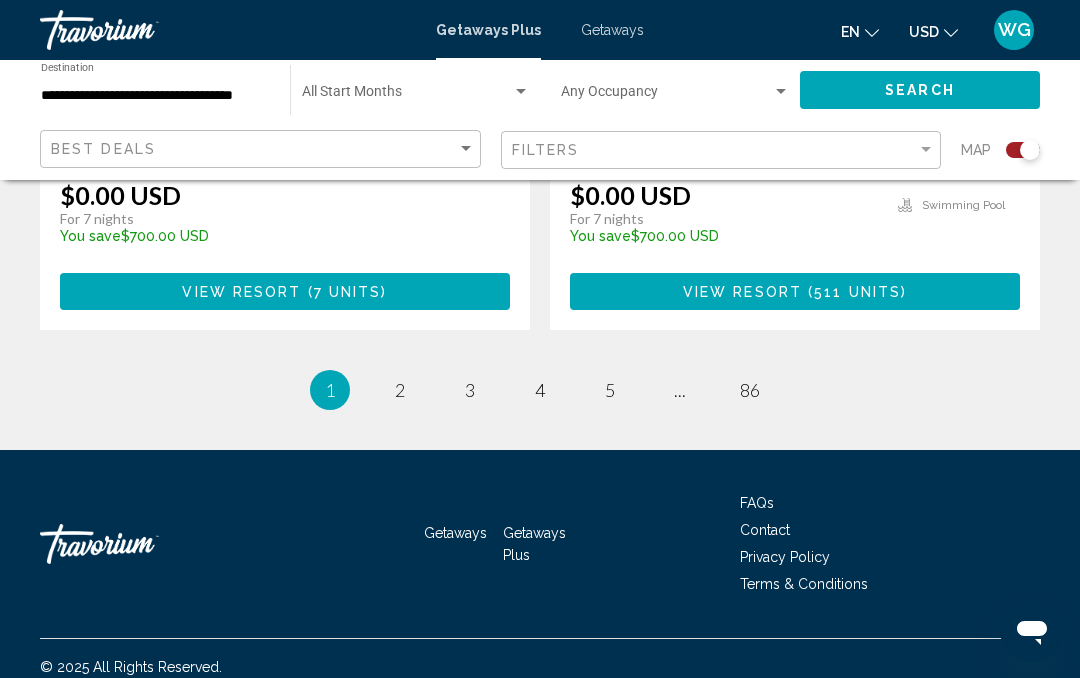 scroll, scrollTop: 4656, scrollLeft: 0, axis: vertical 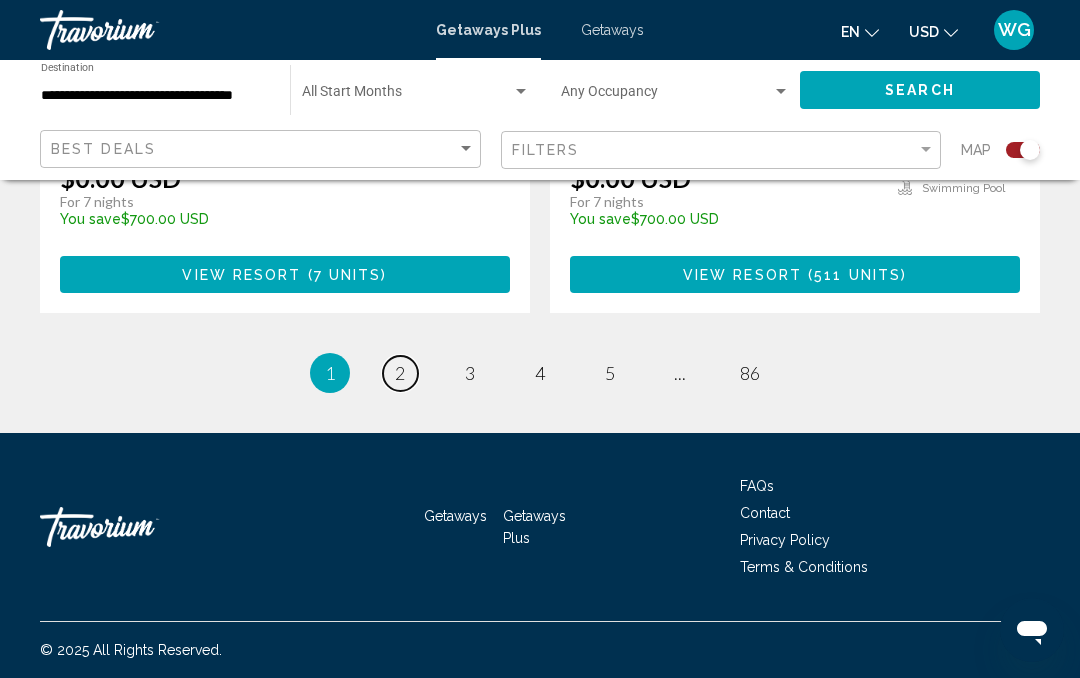 click on "2" at bounding box center (400, 373) 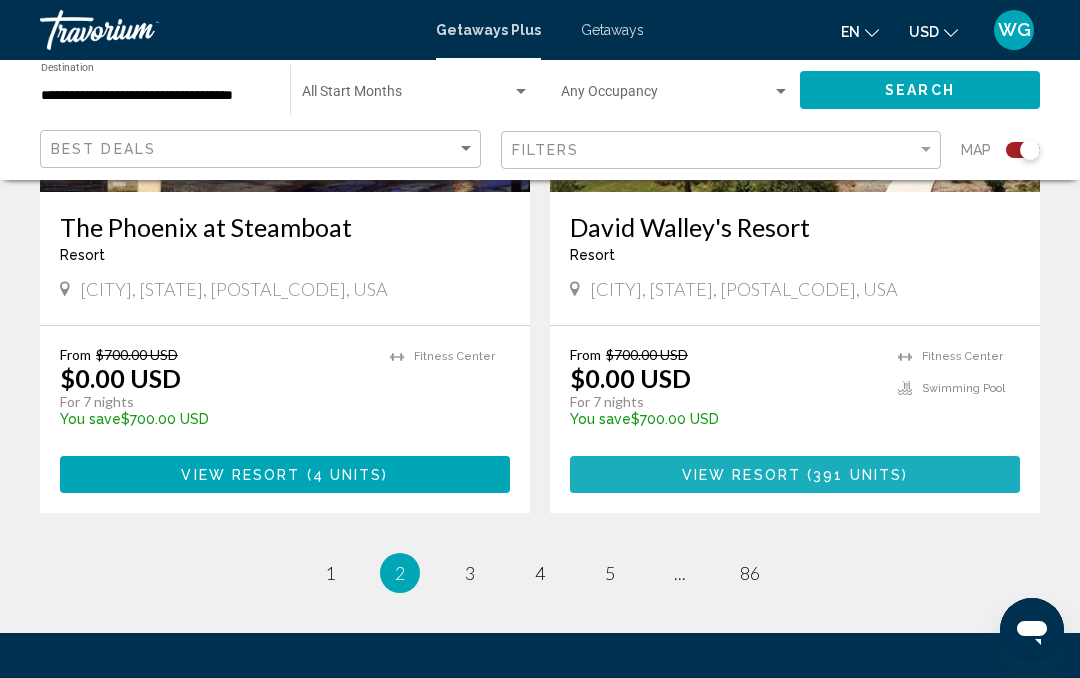 scroll, scrollTop: 4424, scrollLeft: 0, axis: vertical 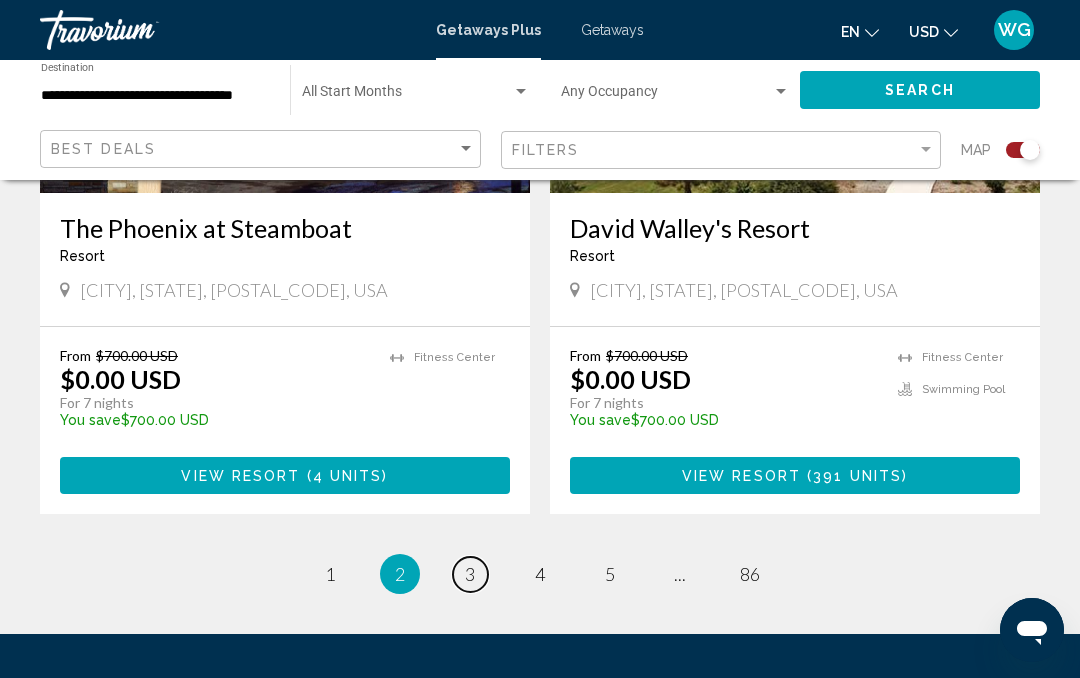 click on "3" at bounding box center [470, 574] 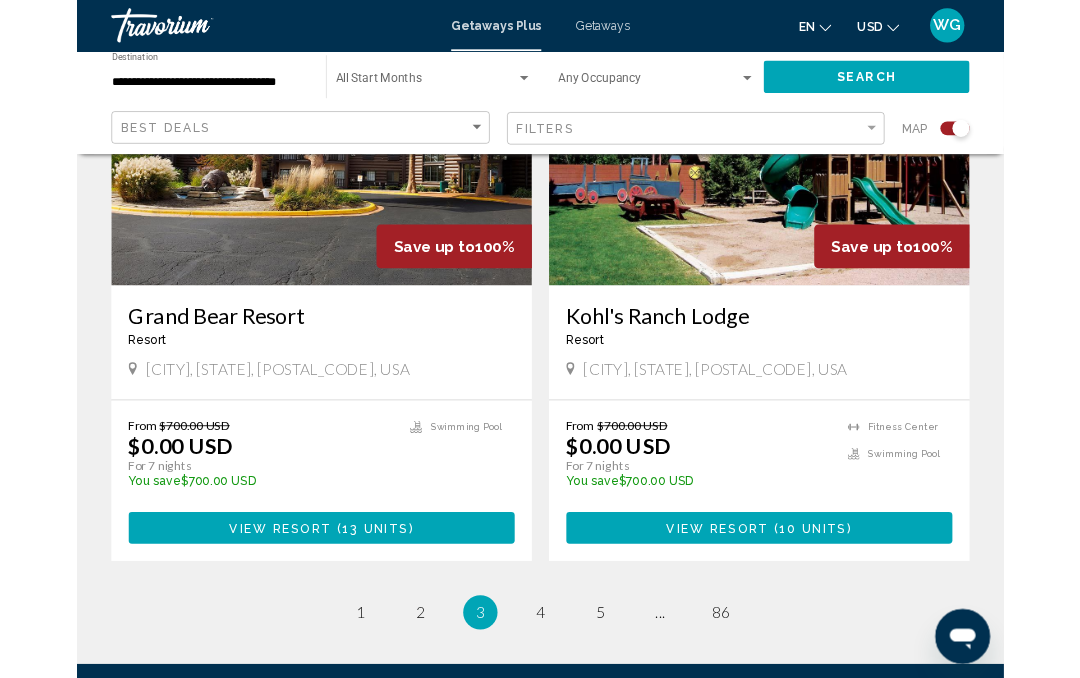 scroll, scrollTop: 4310, scrollLeft: 0, axis: vertical 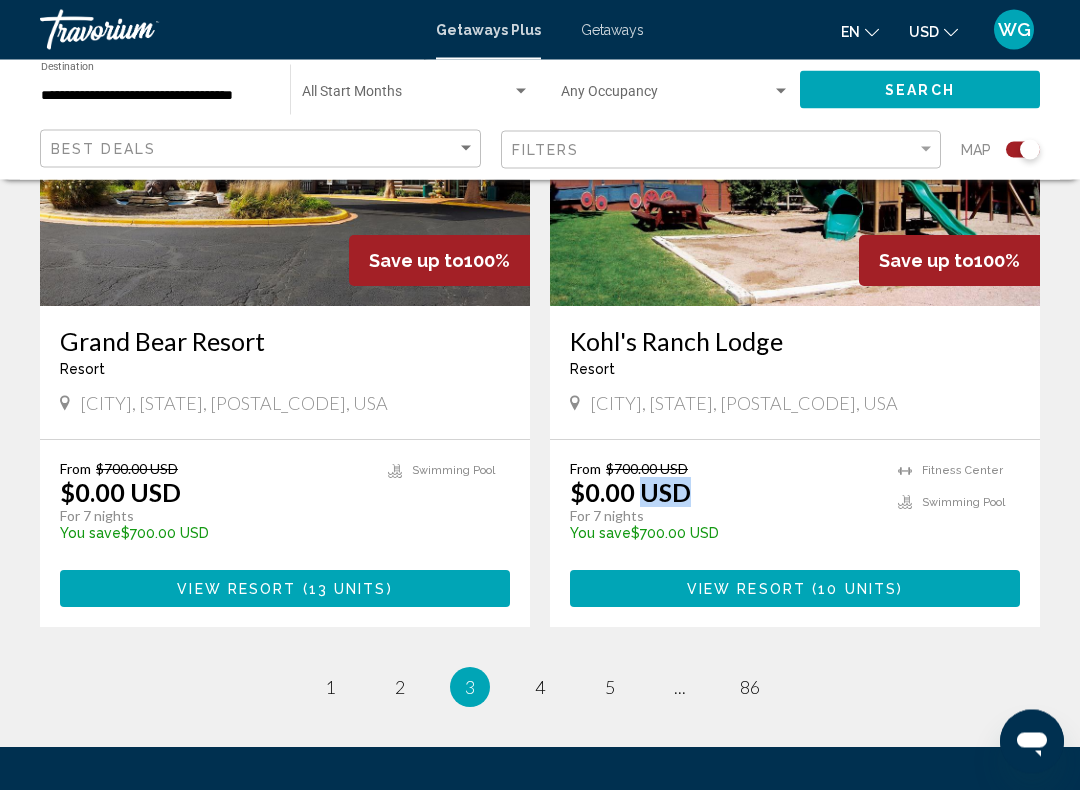 click on "From $700.00 USD $0.00 USD For 7 nights You save  $700.00 USD   temp" at bounding box center [724, 508] 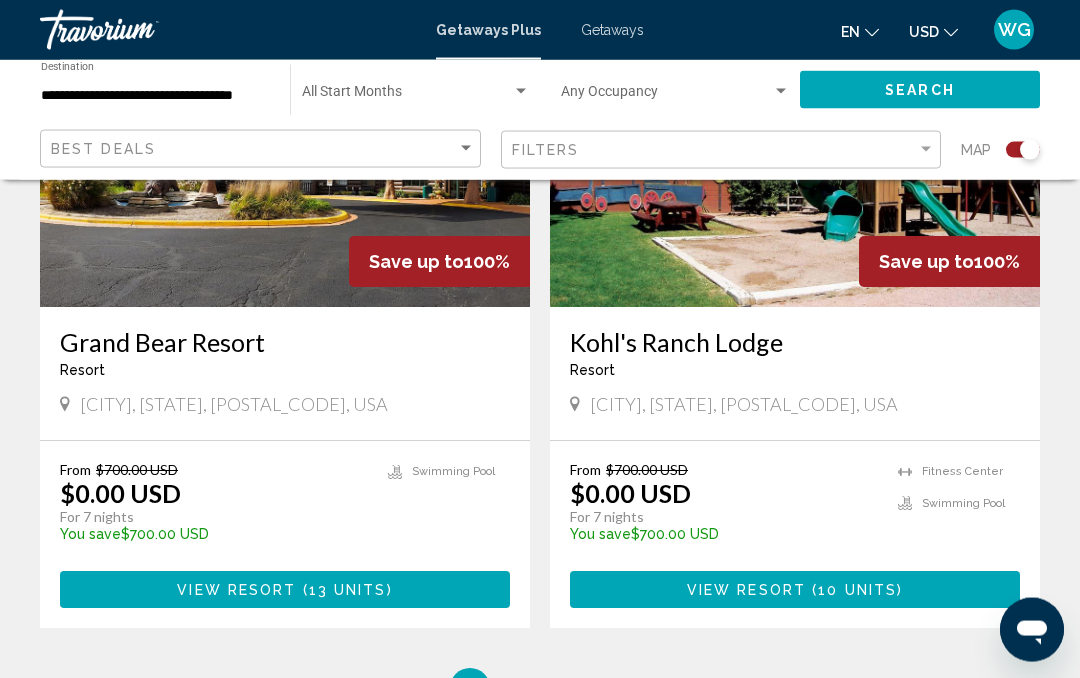 scroll, scrollTop: 4367, scrollLeft: 0, axis: vertical 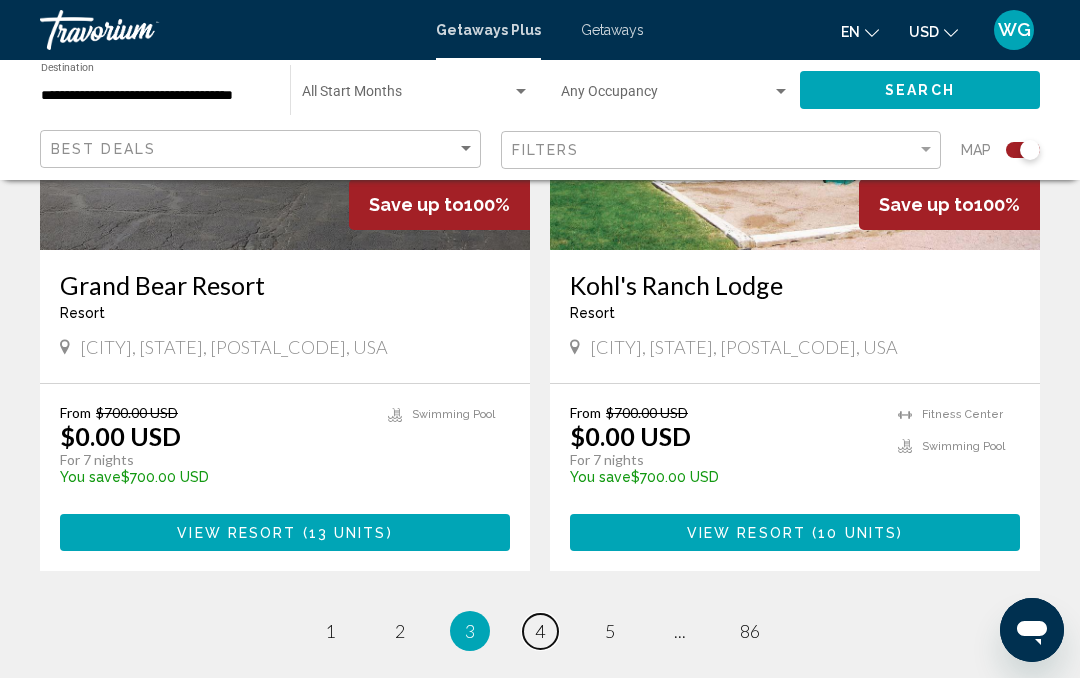 click on "4" at bounding box center (540, 631) 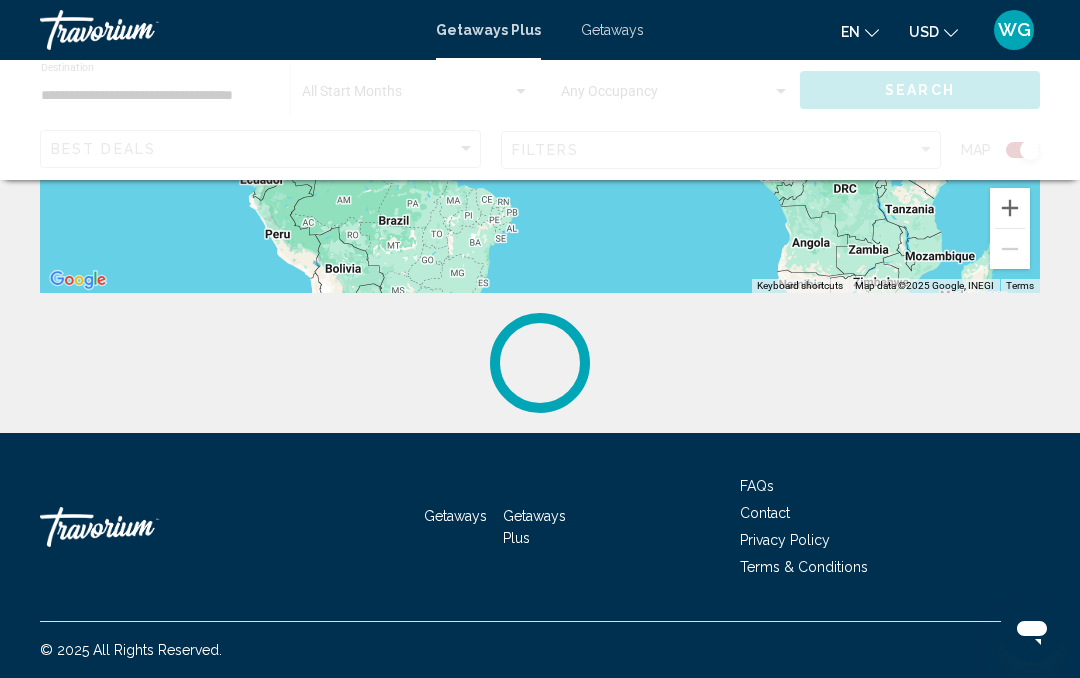 scroll, scrollTop: 0, scrollLeft: 0, axis: both 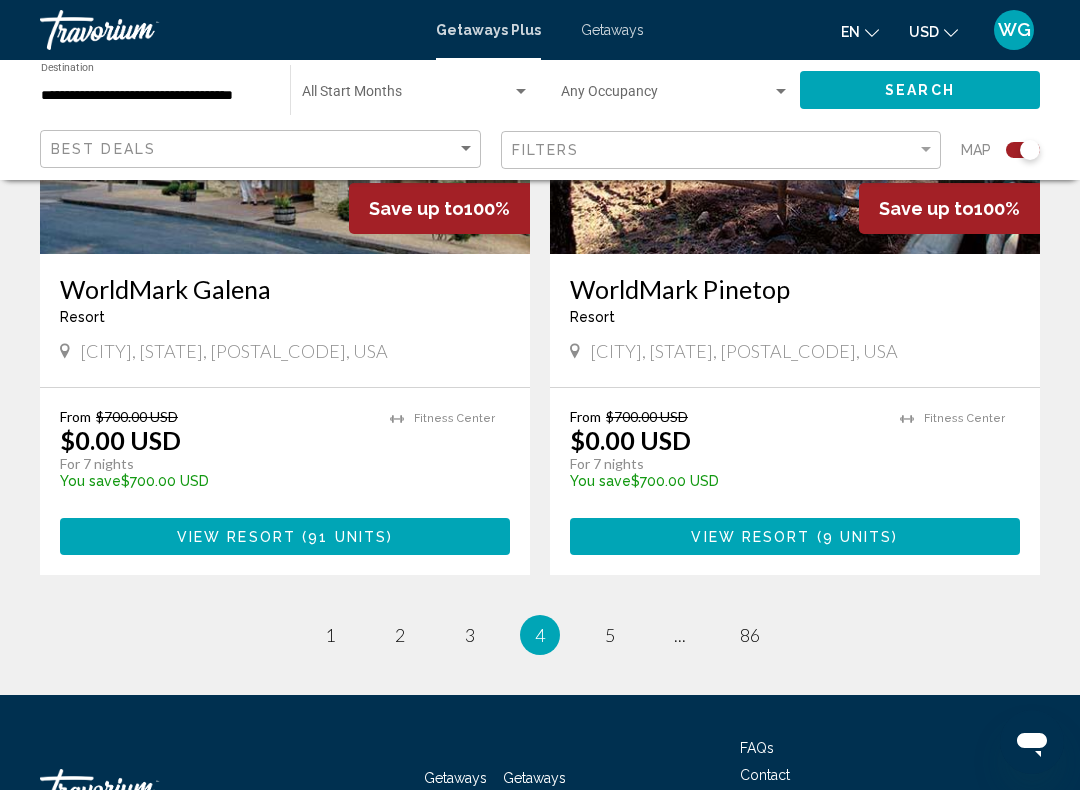 click on "[CITY], [STATE], [POSTAL_CODE], USA" at bounding box center [234, 351] 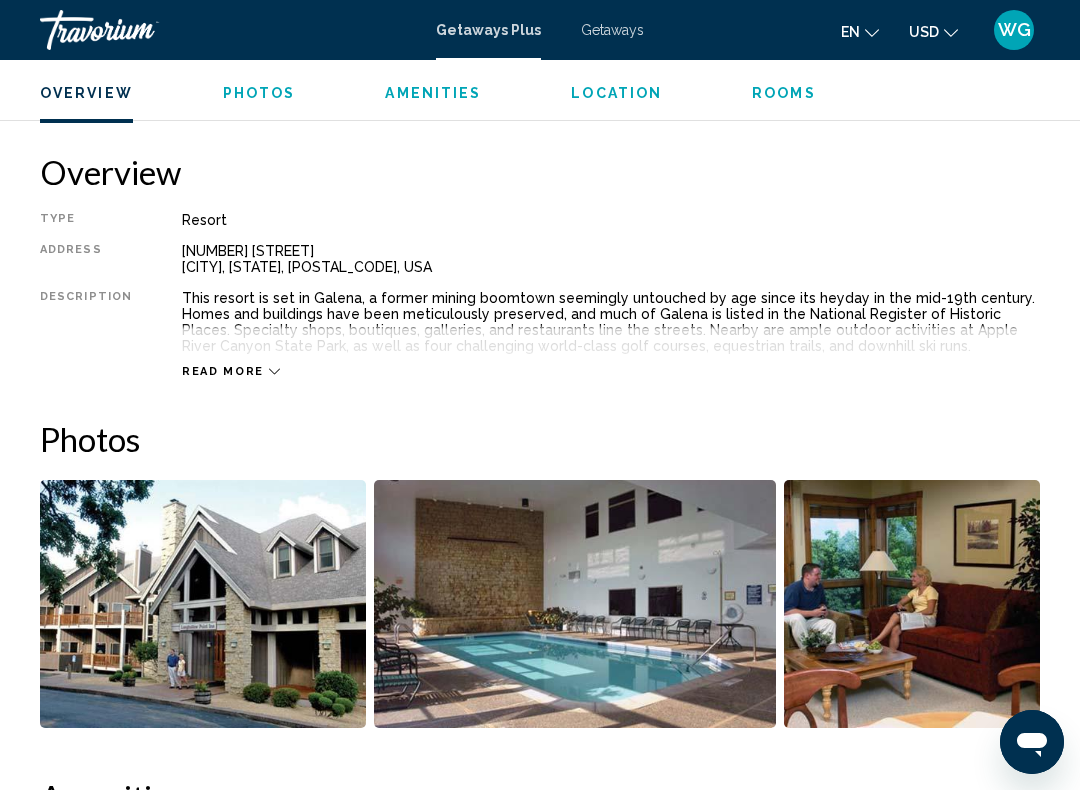 scroll, scrollTop: 957, scrollLeft: 0, axis: vertical 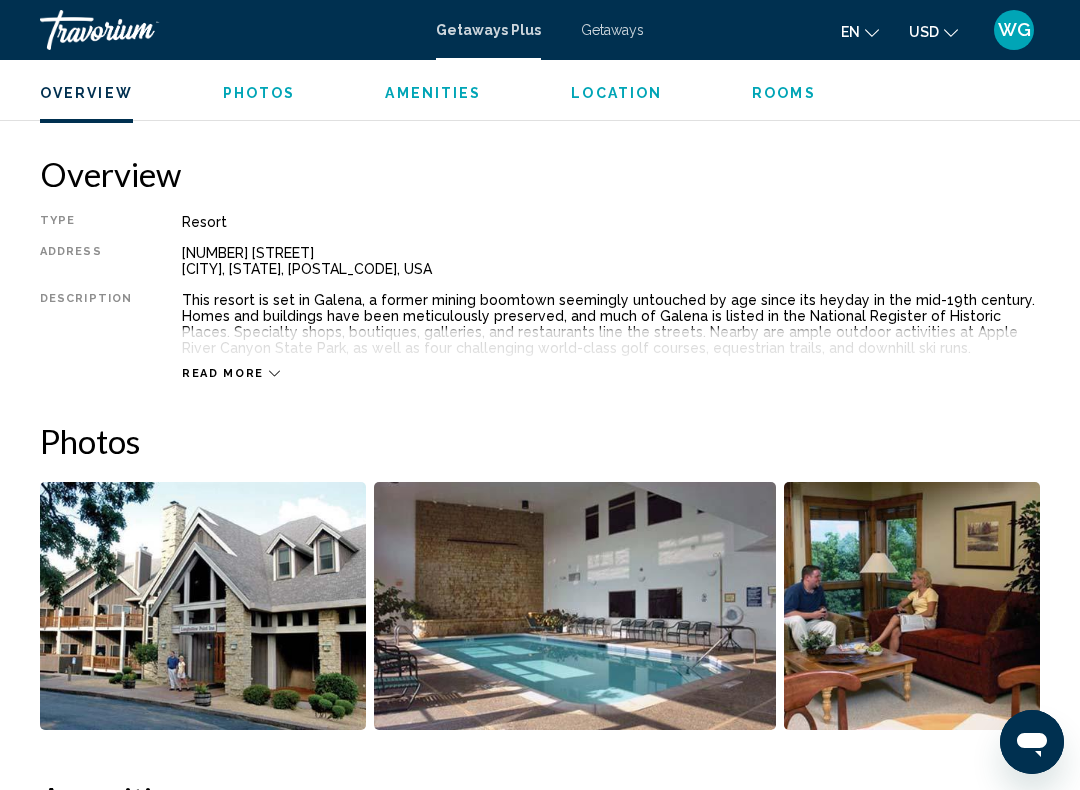 click on "Read more" at bounding box center (223, 373) 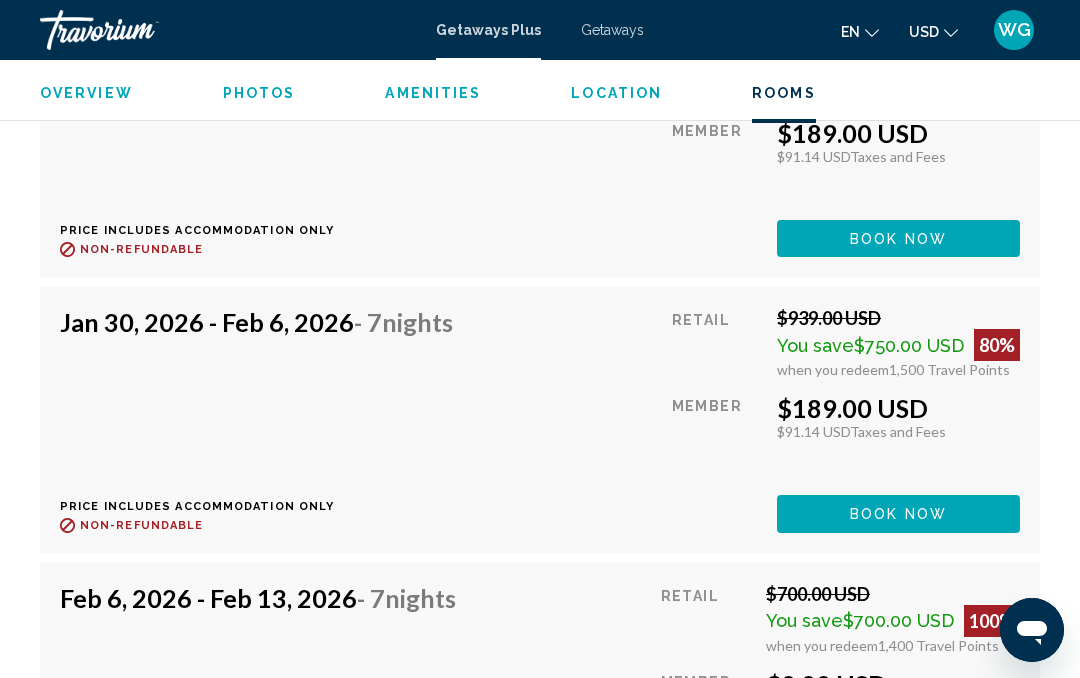 scroll, scrollTop: 4901, scrollLeft: 0, axis: vertical 